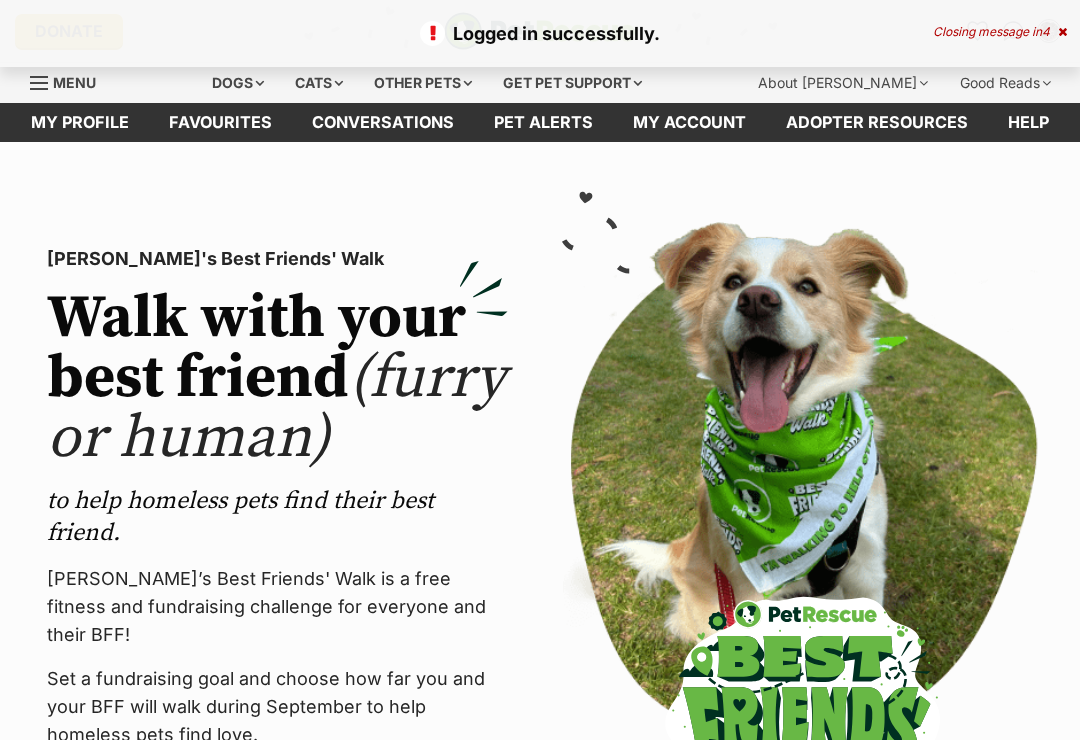 scroll, scrollTop: 0, scrollLeft: 0, axis: both 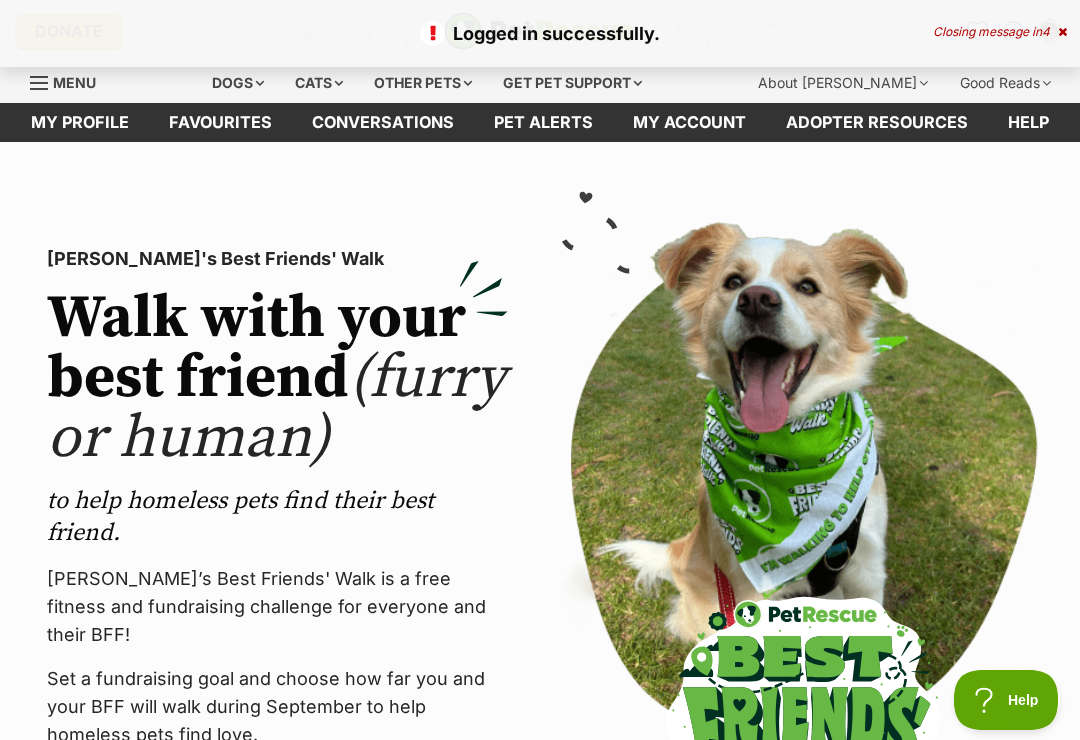 click on "Closing message in
4" at bounding box center [1000, 32] 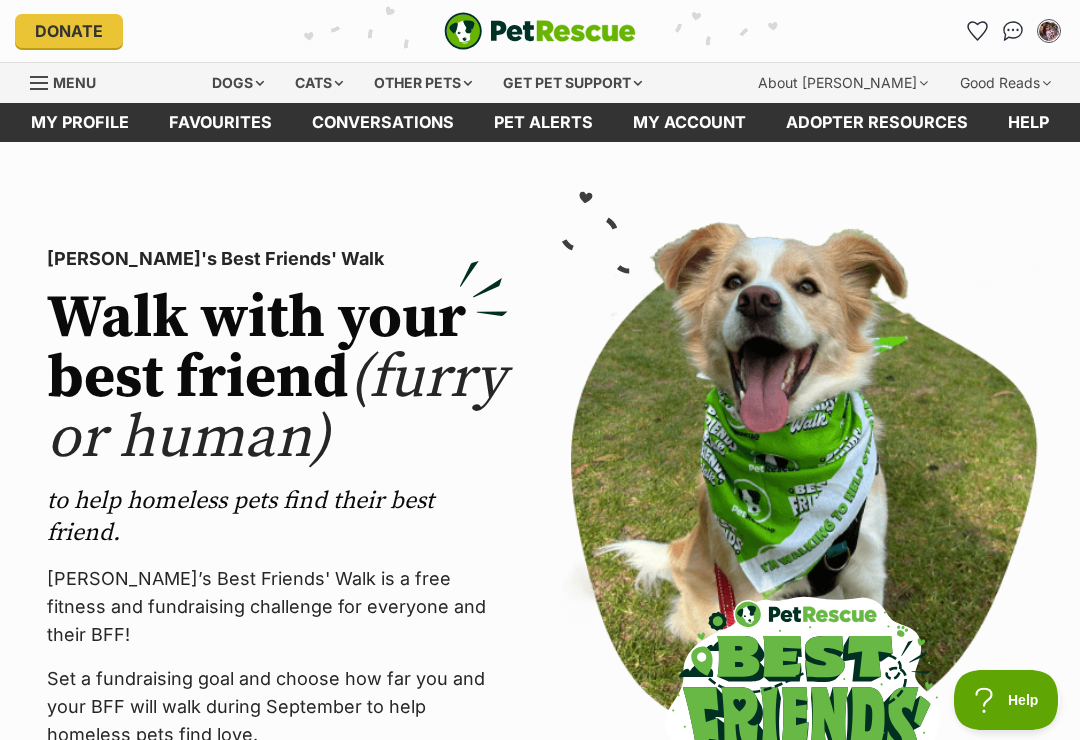 click 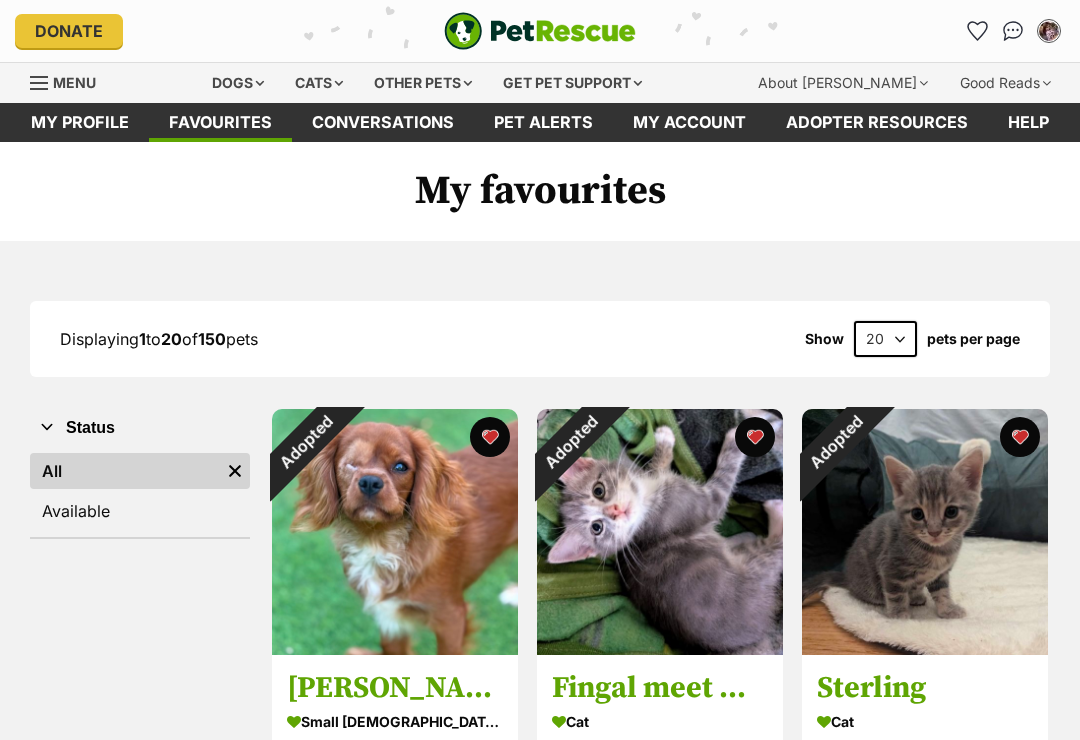 scroll, scrollTop: 0, scrollLeft: 0, axis: both 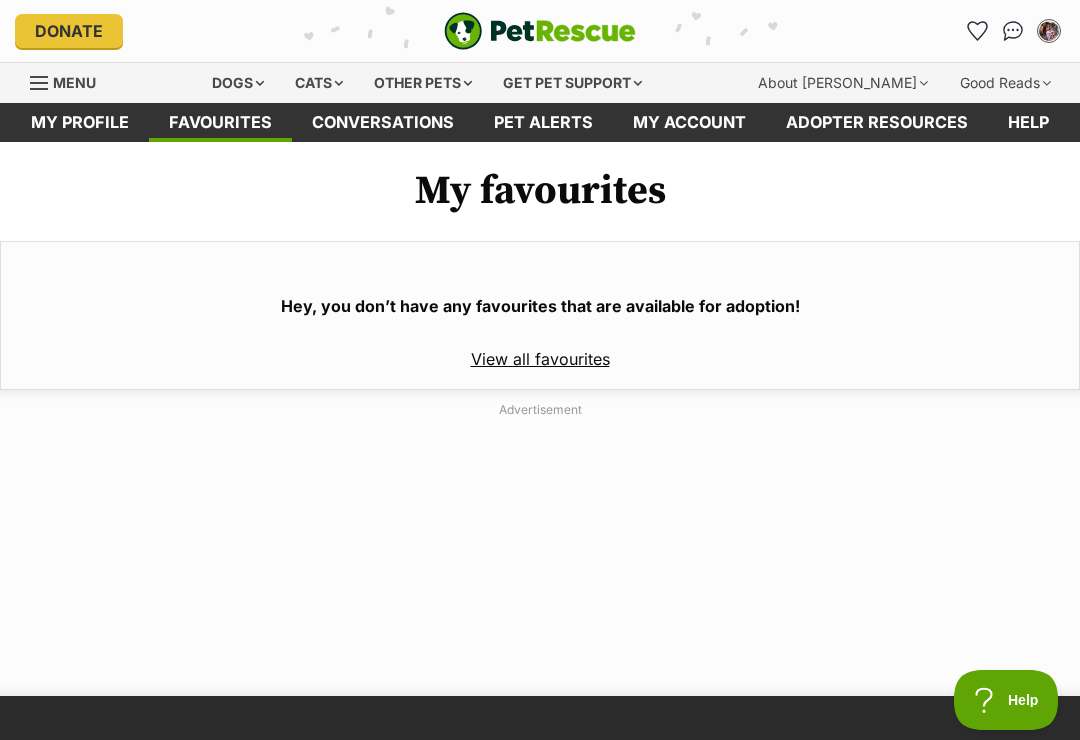 click on "Cats" at bounding box center (319, 83) 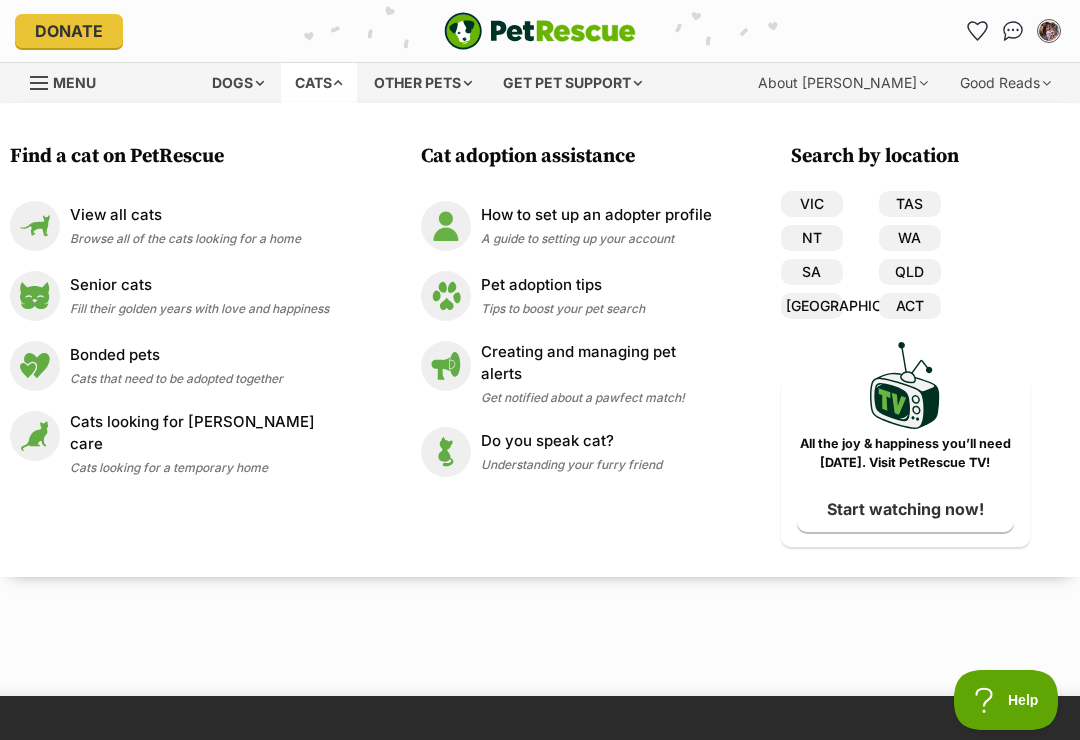 click at bounding box center (35, 226) 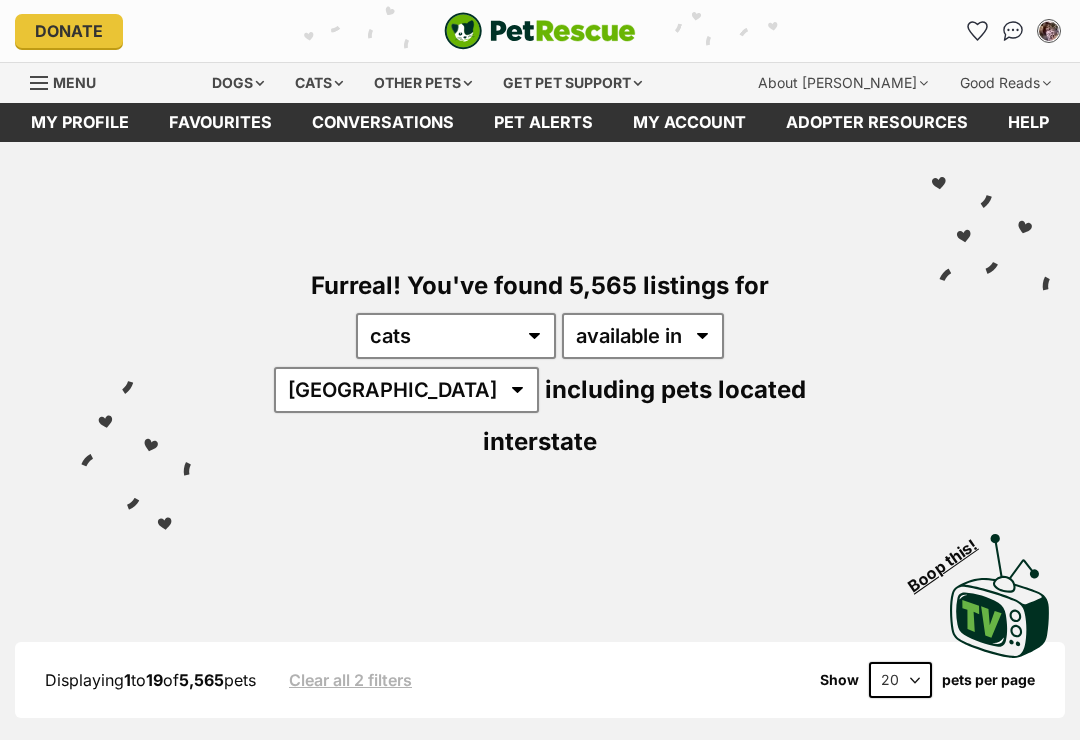 scroll, scrollTop: 0, scrollLeft: 0, axis: both 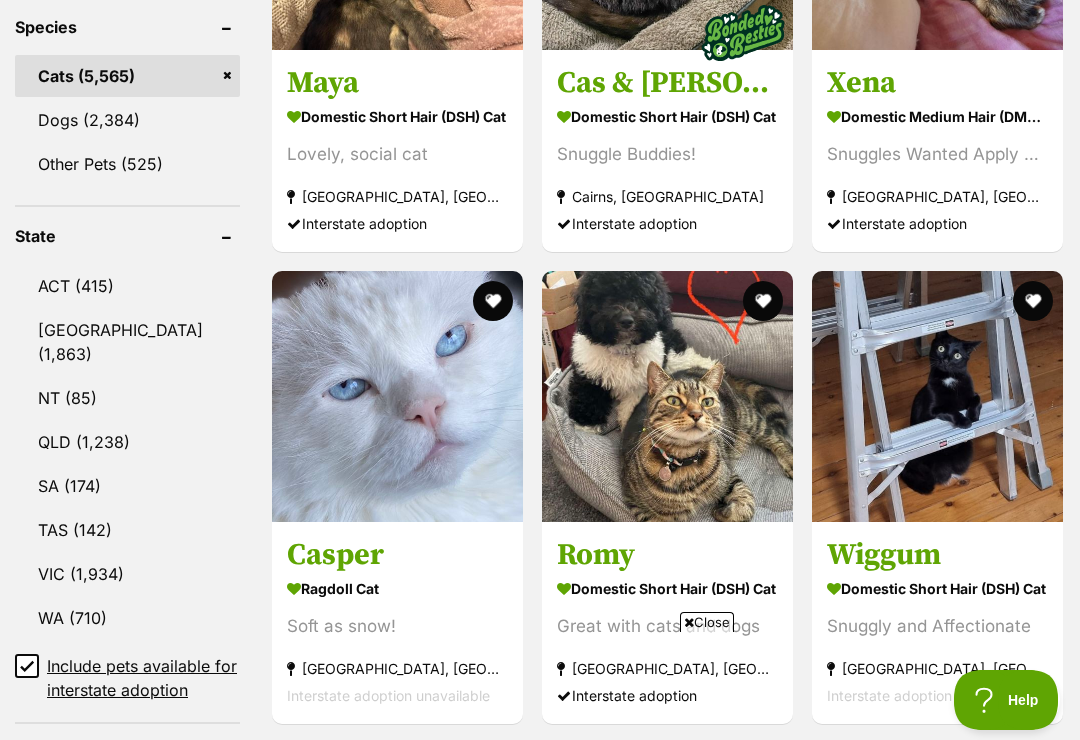 click on "VIC (1,934)" at bounding box center (127, 574) 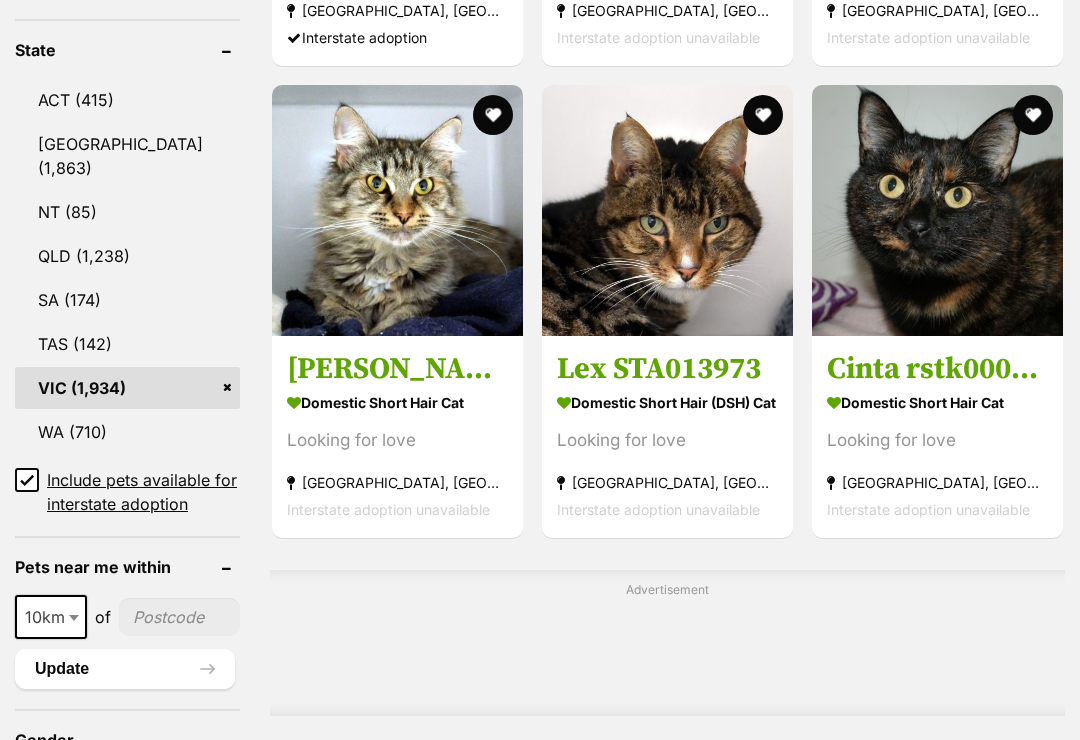 scroll, scrollTop: 0, scrollLeft: 0, axis: both 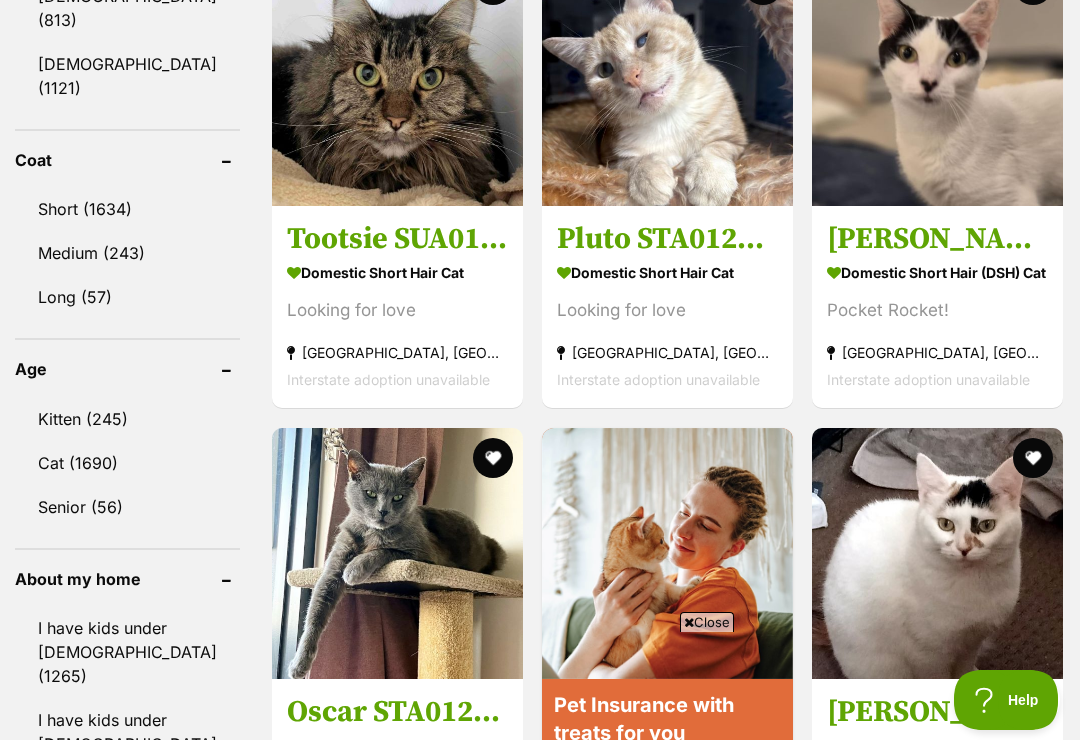 click on "Kitten (245)" at bounding box center (127, 419) 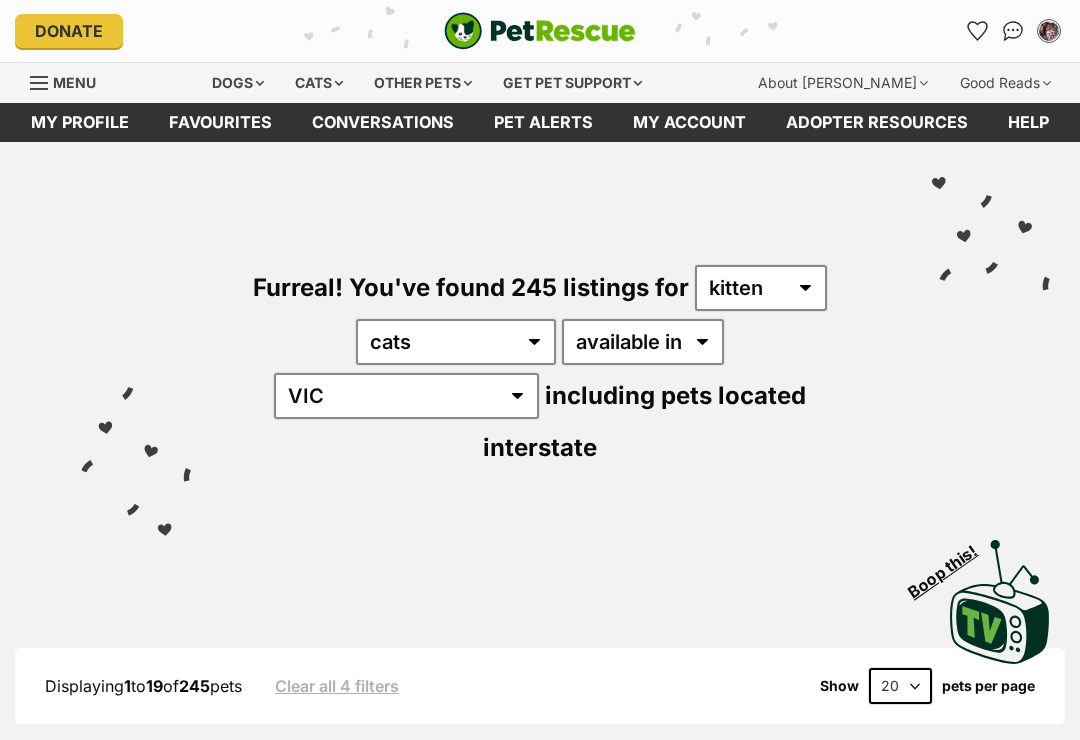 scroll, scrollTop: 949, scrollLeft: 0, axis: vertical 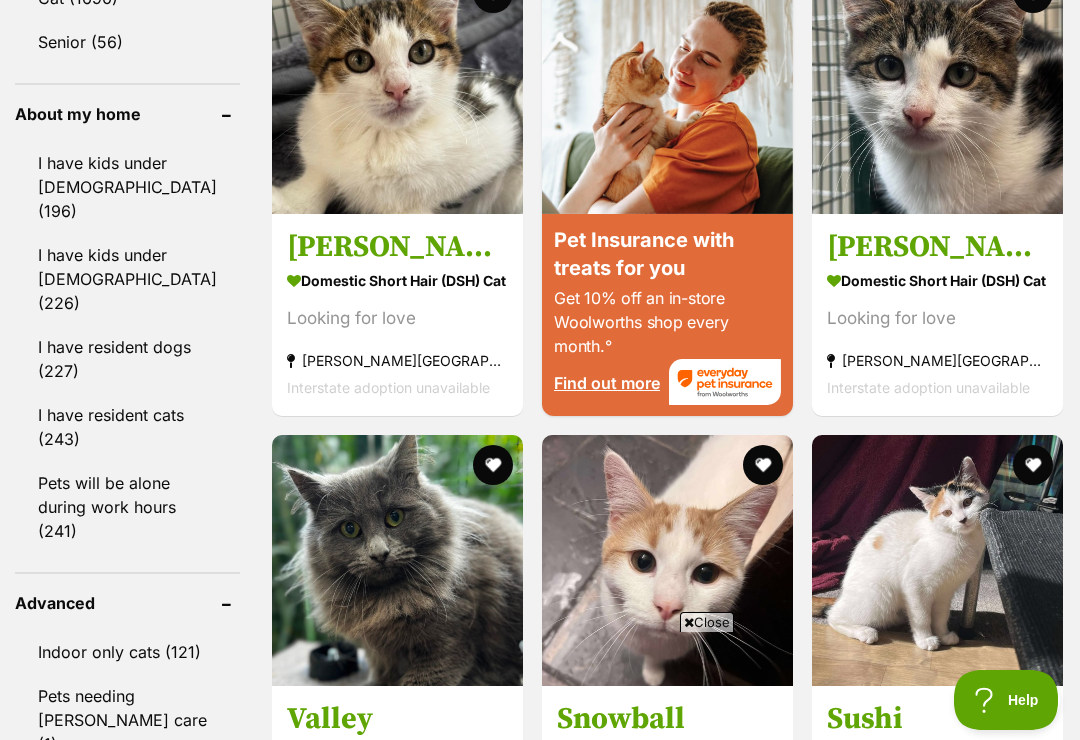 click on "I have kids under [DEMOGRAPHIC_DATA] (226)" at bounding box center [127, 279] 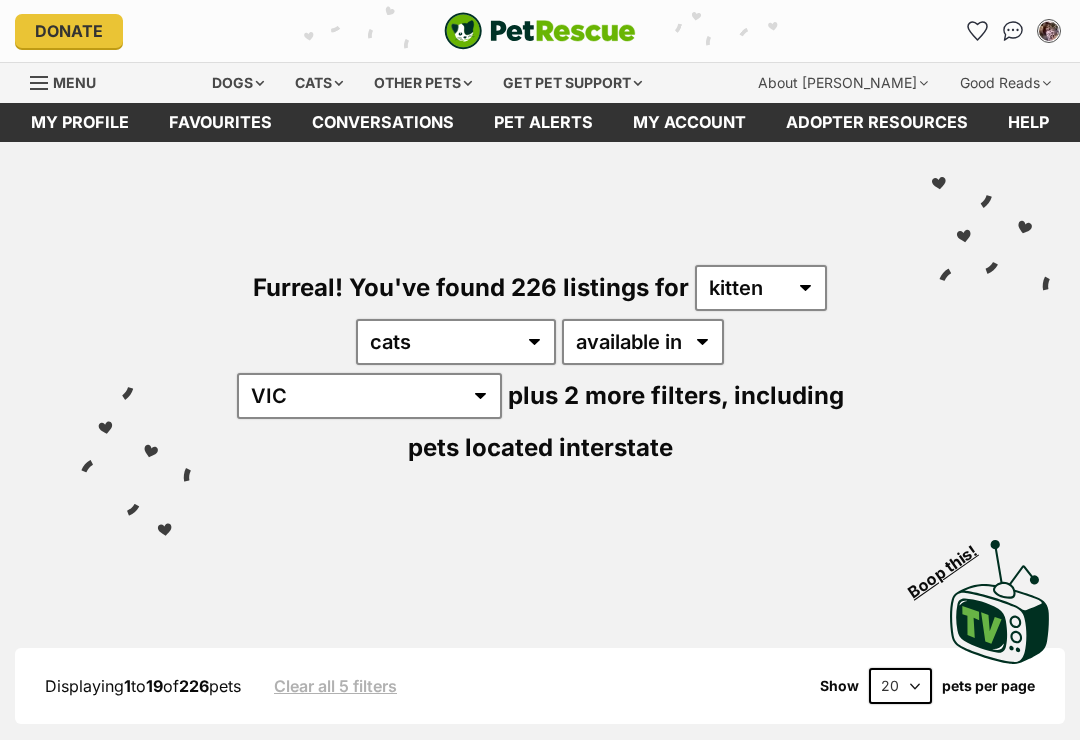 scroll, scrollTop: 1309, scrollLeft: 0, axis: vertical 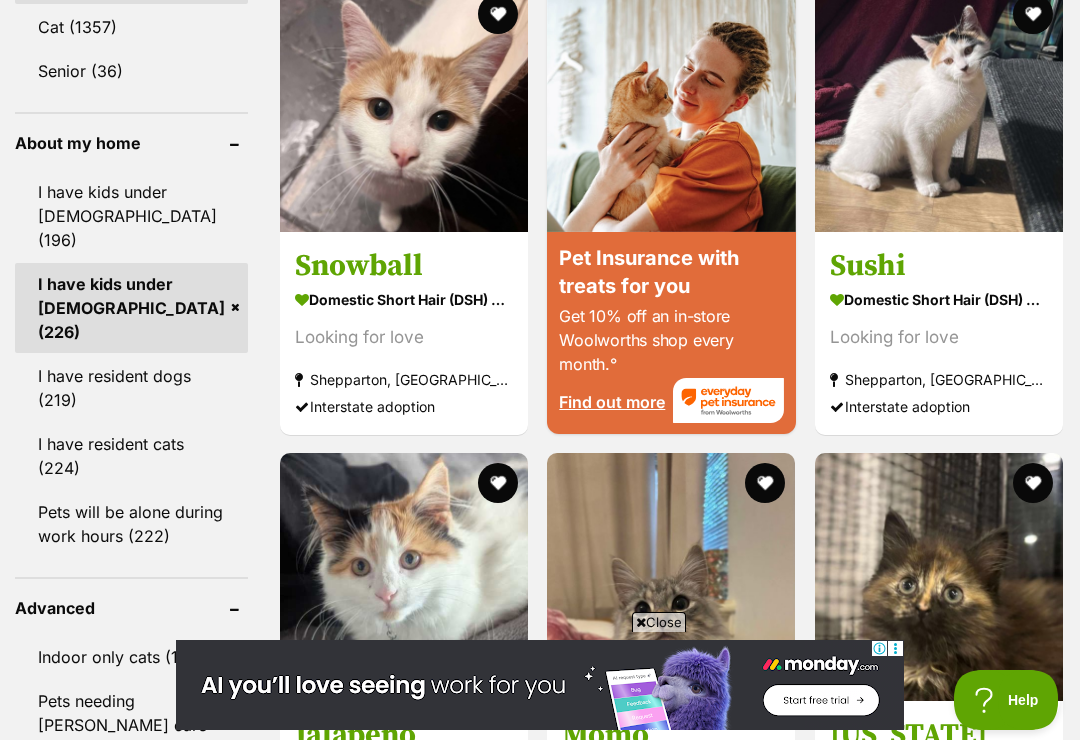 click on "I have resident cats (224)" at bounding box center (131, 456) 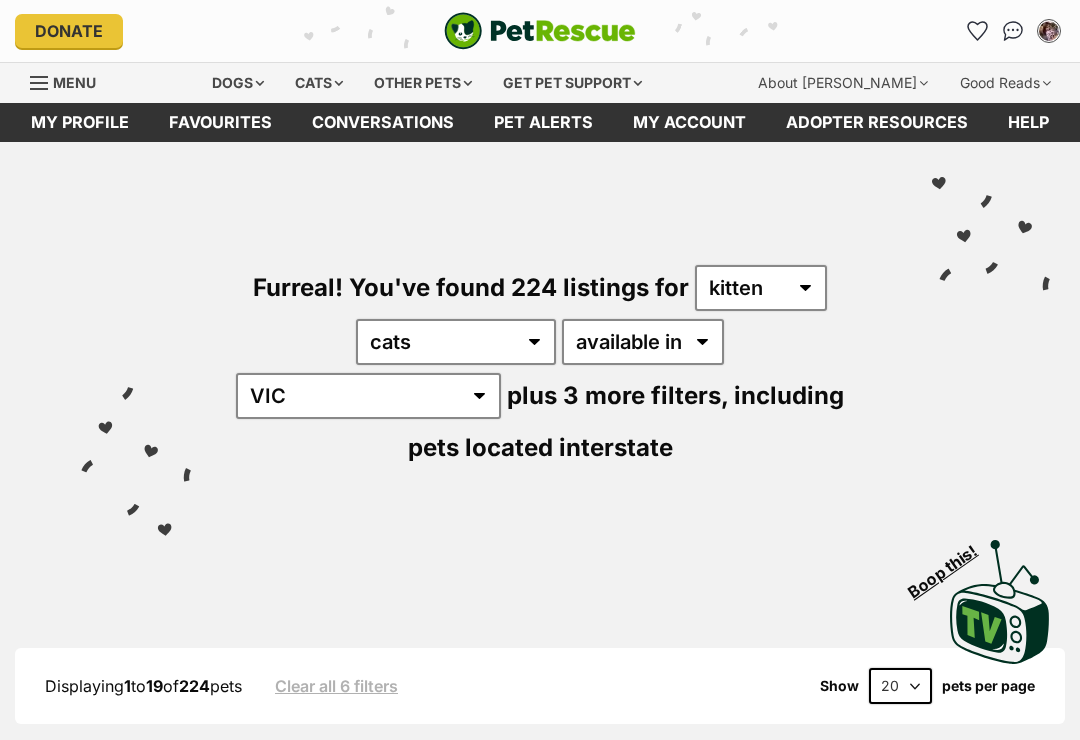scroll, scrollTop: 1280, scrollLeft: 0, axis: vertical 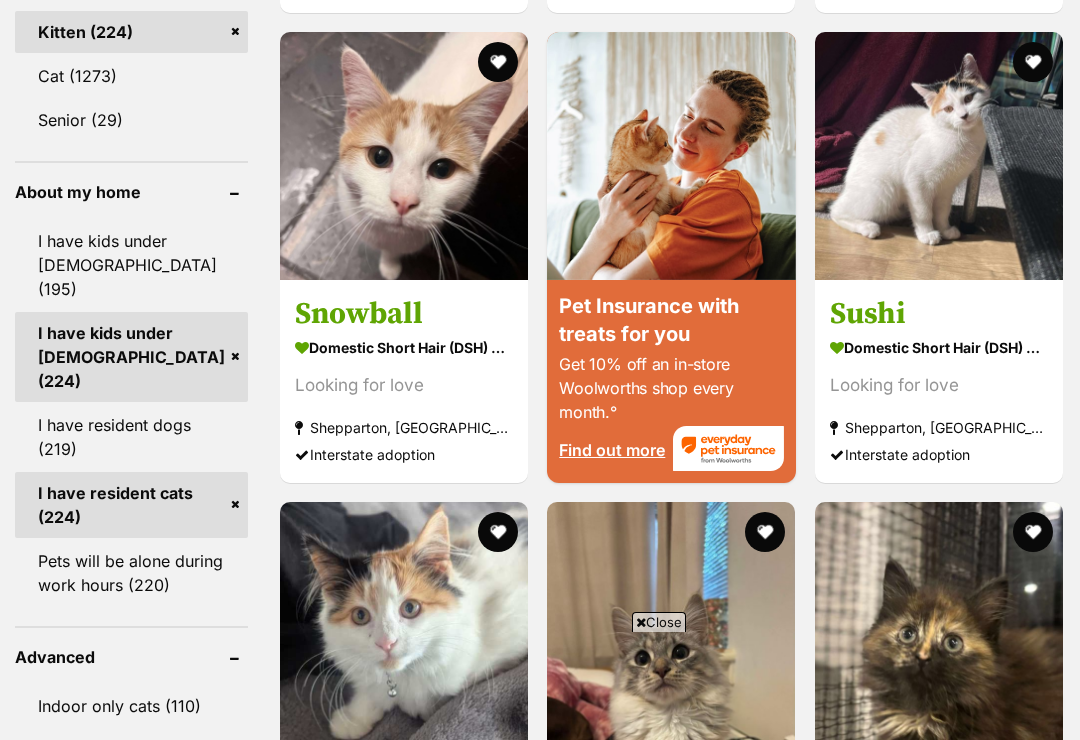 click on "I have resident dogs (219)" at bounding box center (131, 437) 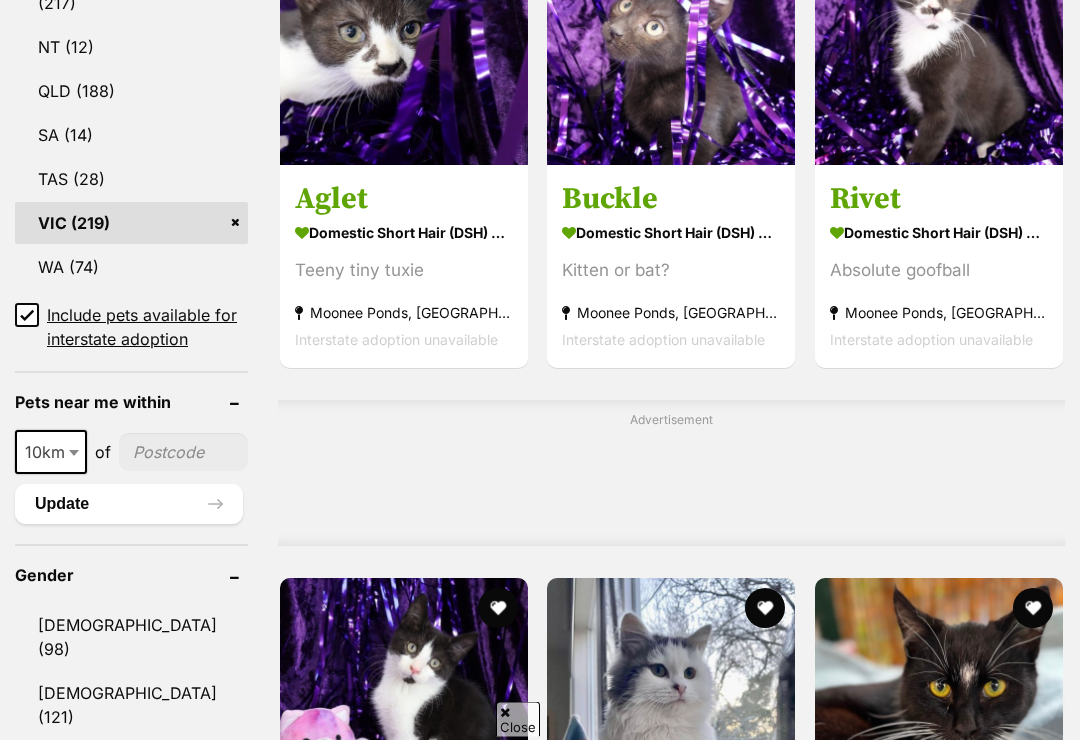 scroll, scrollTop: 0, scrollLeft: 0, axis: both 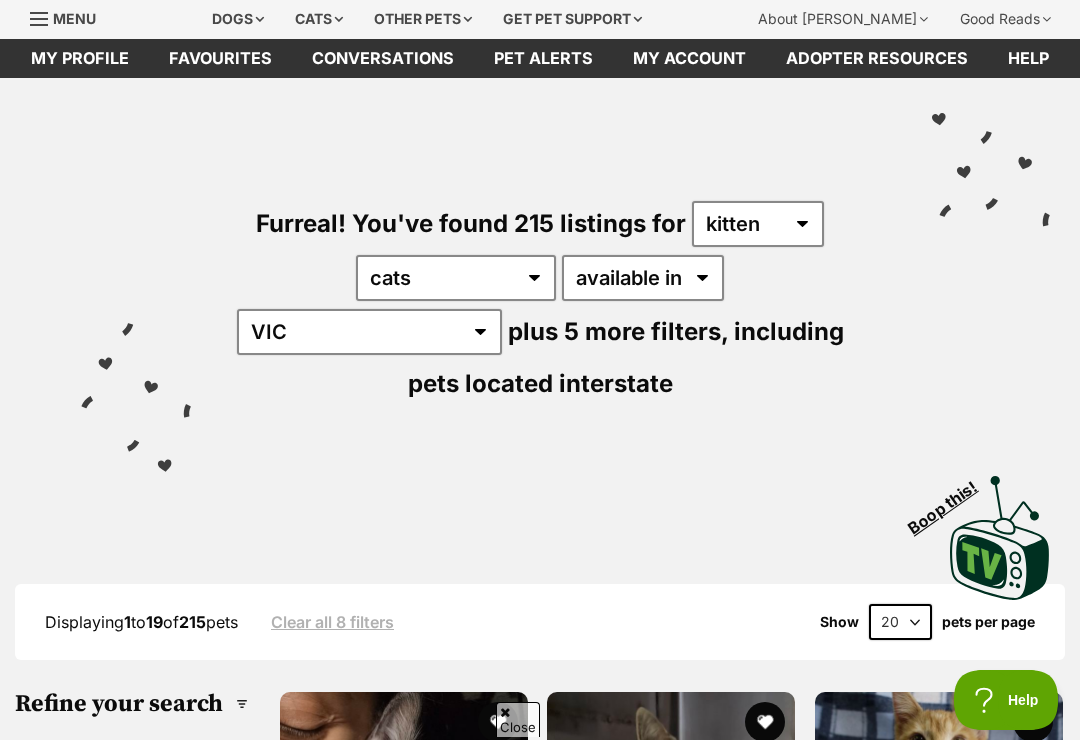 click on "20 40 60" at bounding box center [900, 622] 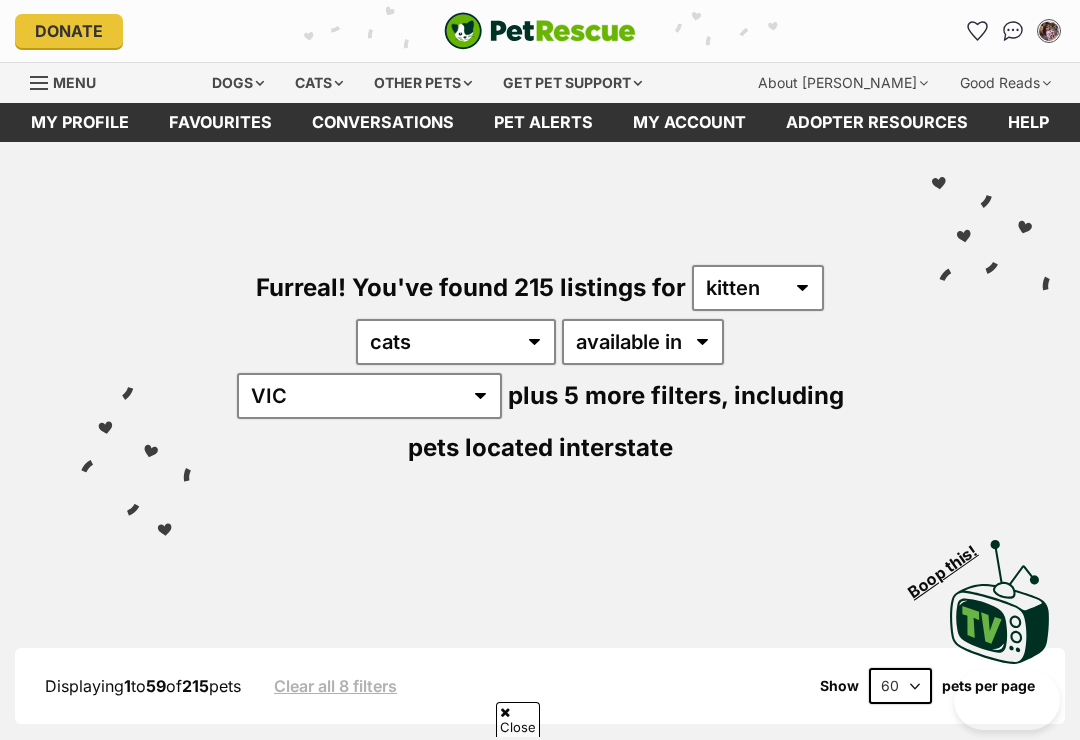 scroll, scrollTop: 506, scrollLeft: 0, axis: vertical 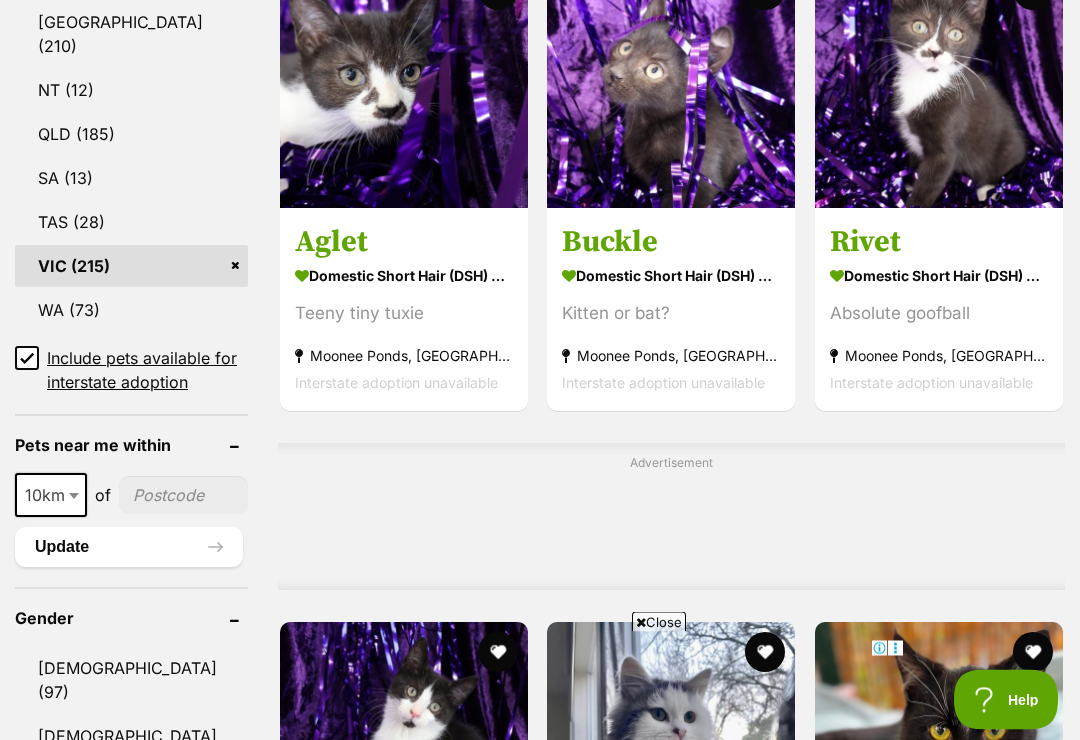 click at bounding box center (766, 653) 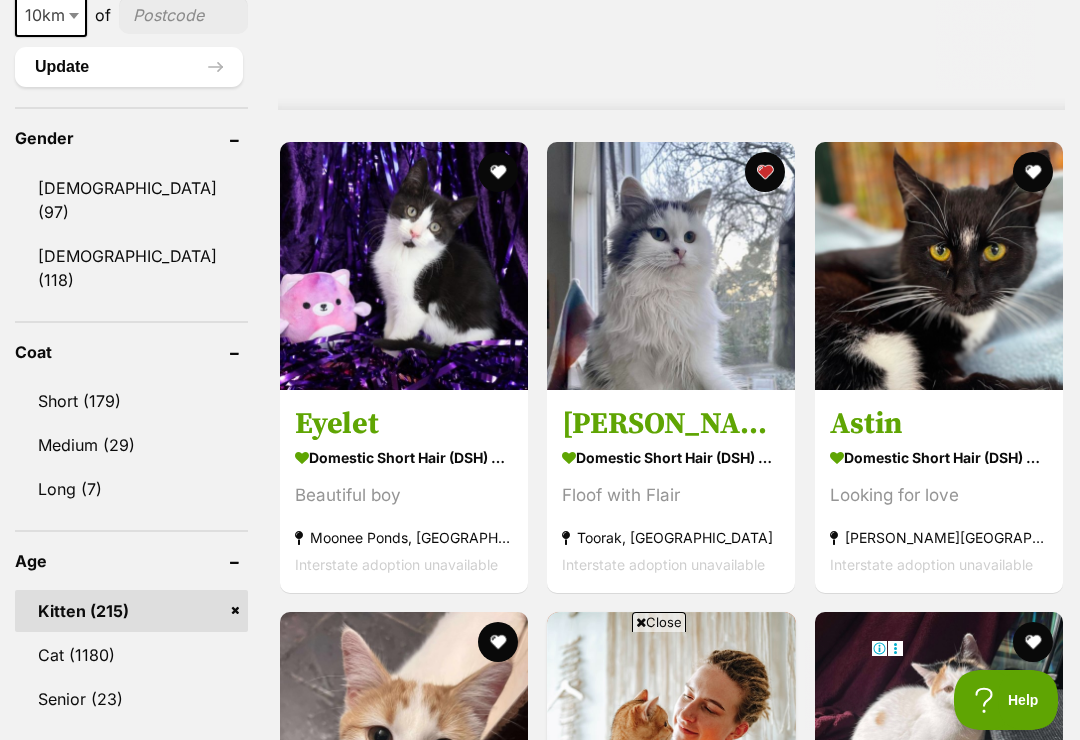 scroll, scrollTop: 0, scrollLeft: 0, axis: both 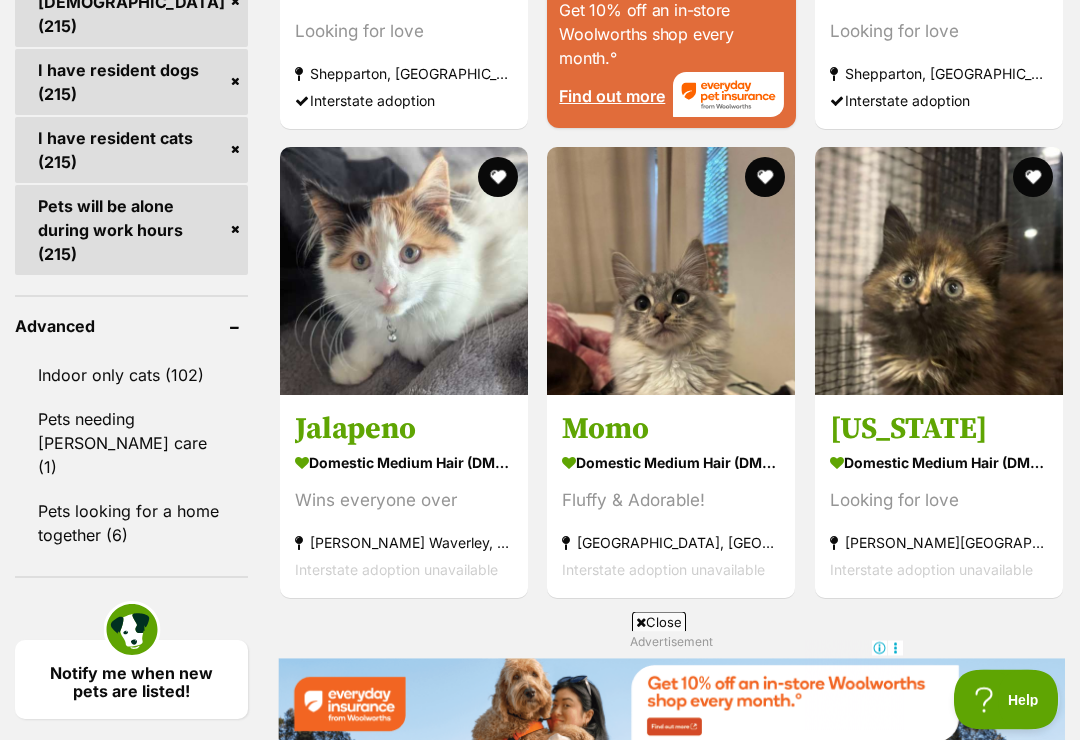 click at bounding box center [766, 178] 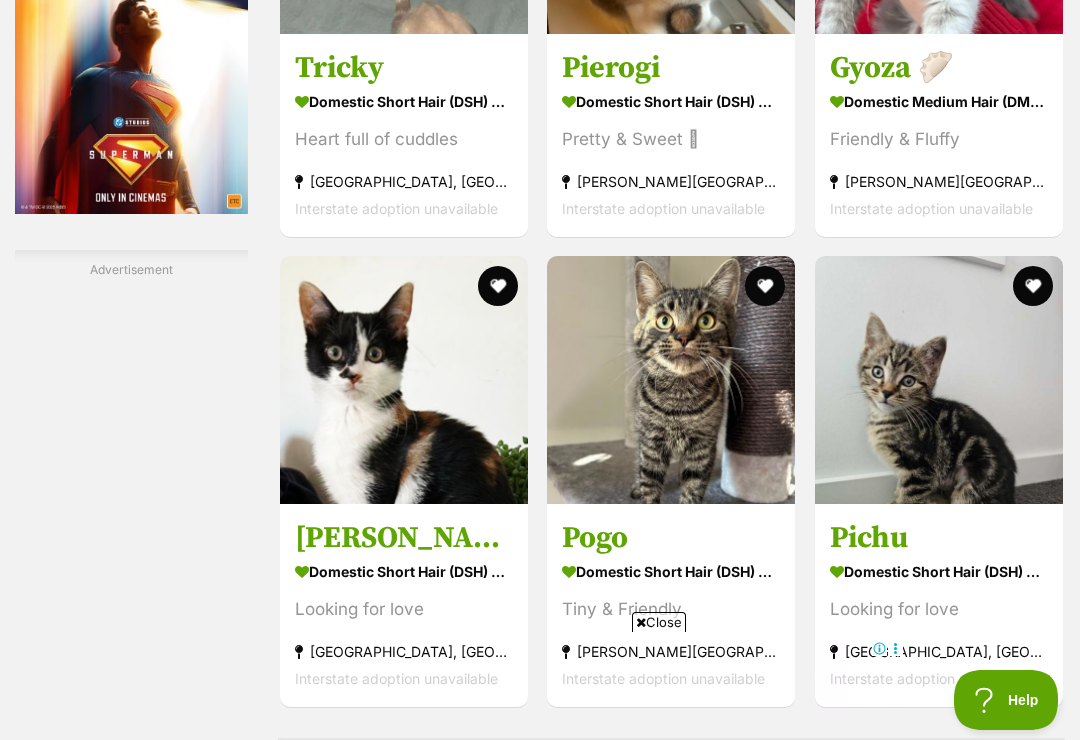 scroll, scrollTop: 3805, scrollLeft: 0, axis: vertical 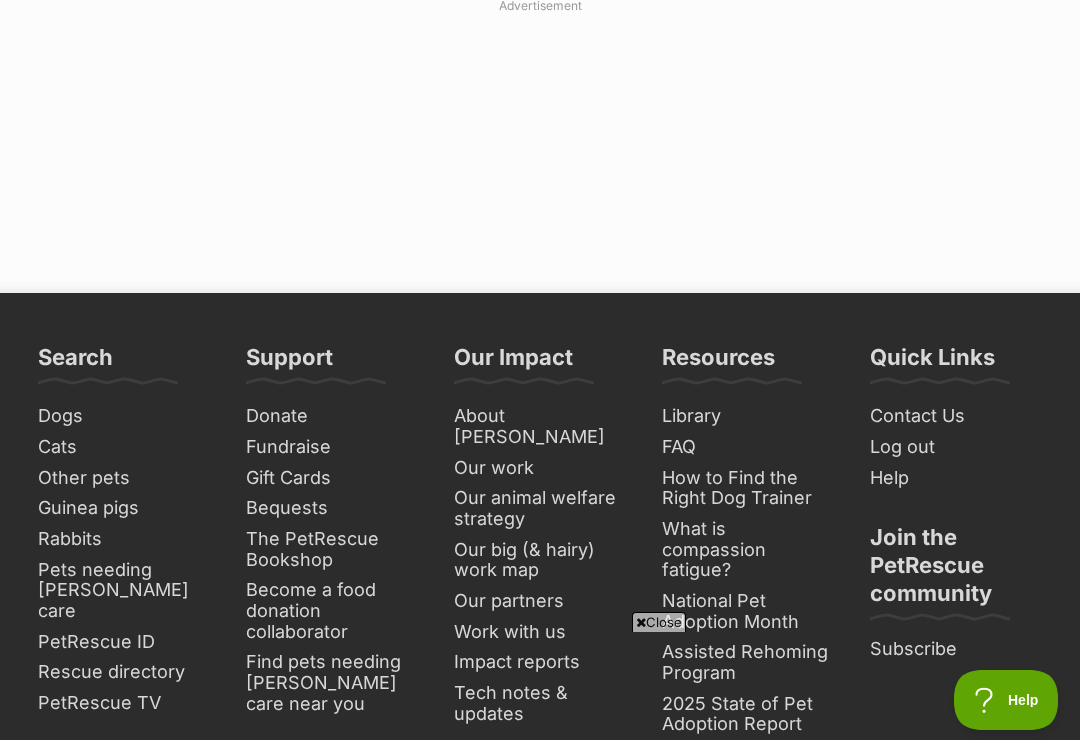 click on "Next" at bounding box center [672, -106] 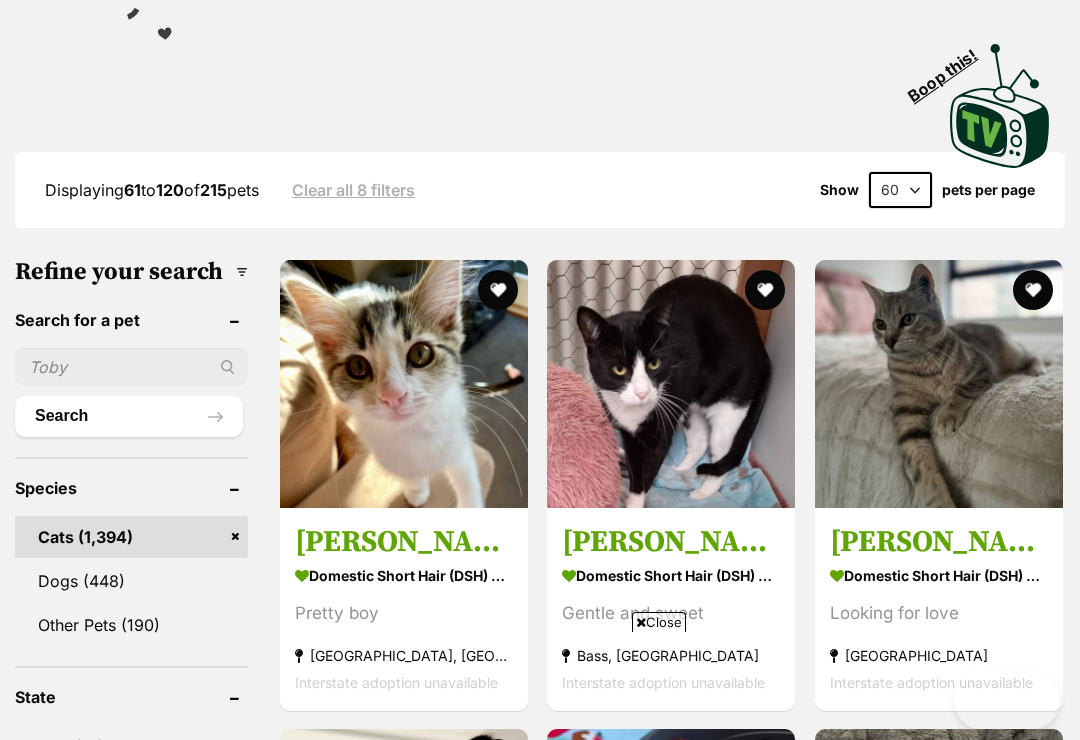 scroll, scrollTop: 870, scrollLeft: 0, axis: vertical 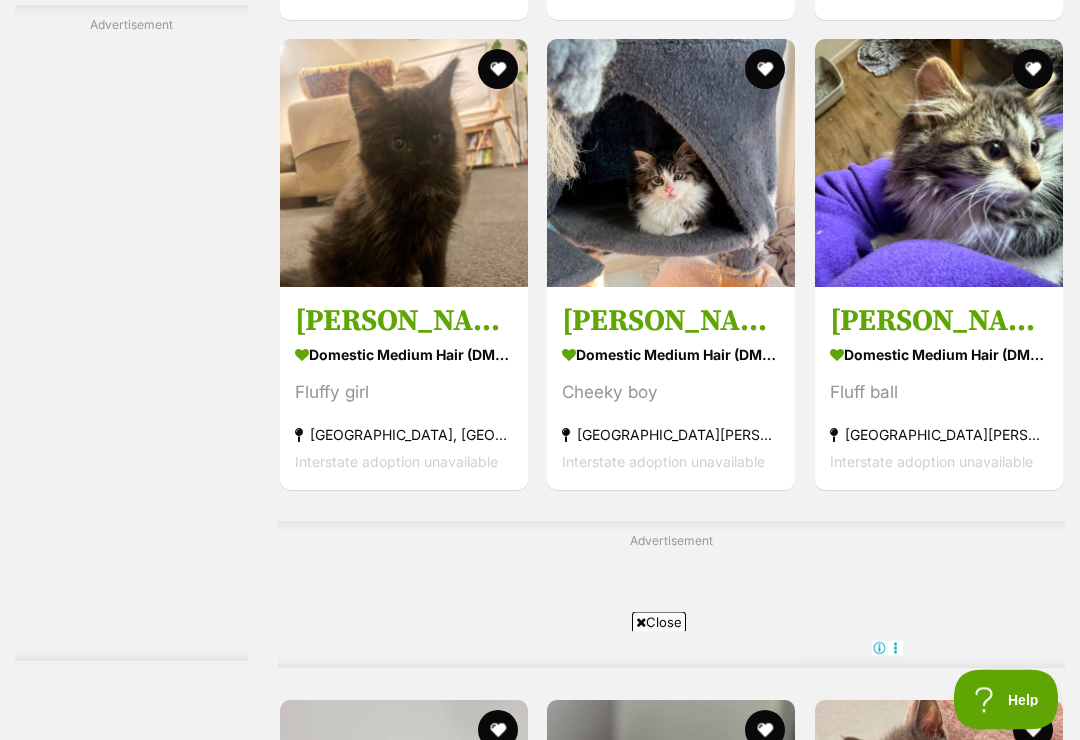 click at bounding box center [766, 70] 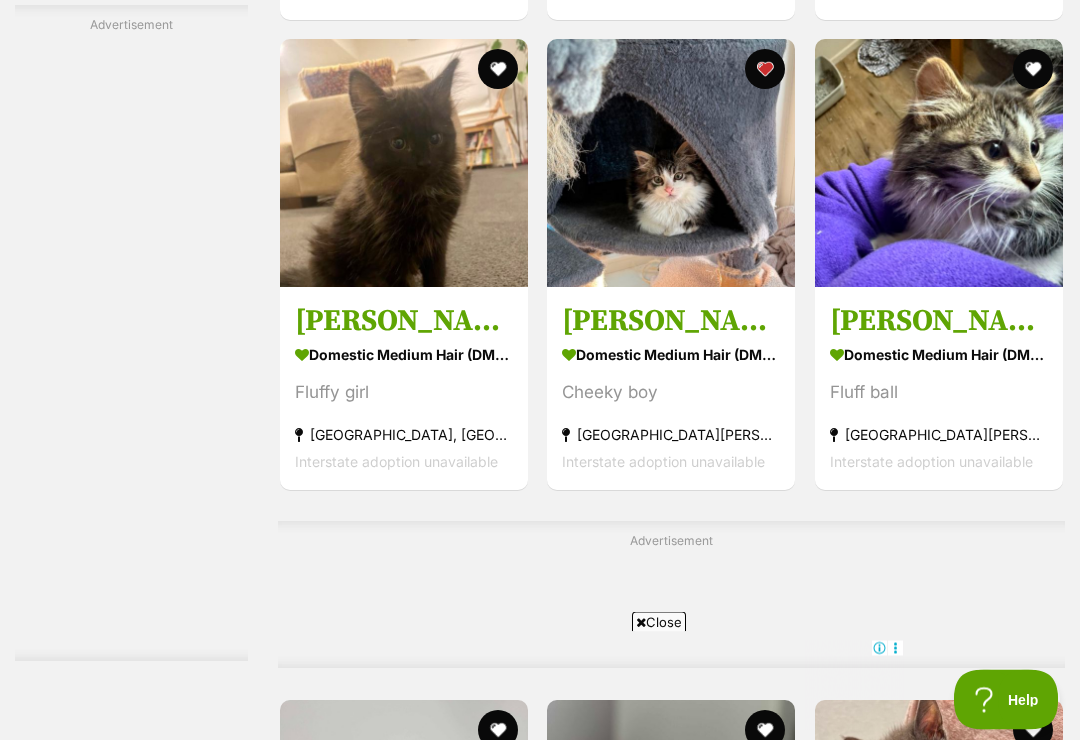 scroll, scrollTop: 6824, scrollLeft: 0, axis: vertical 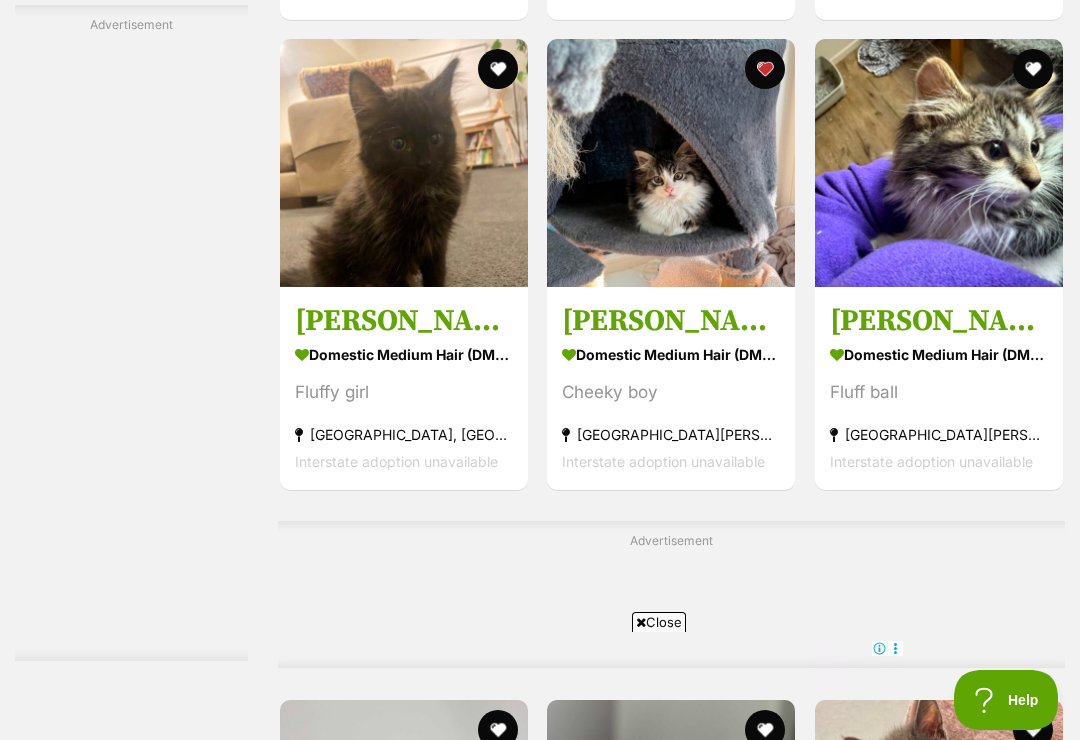 click at bounding box center (1033, 69) 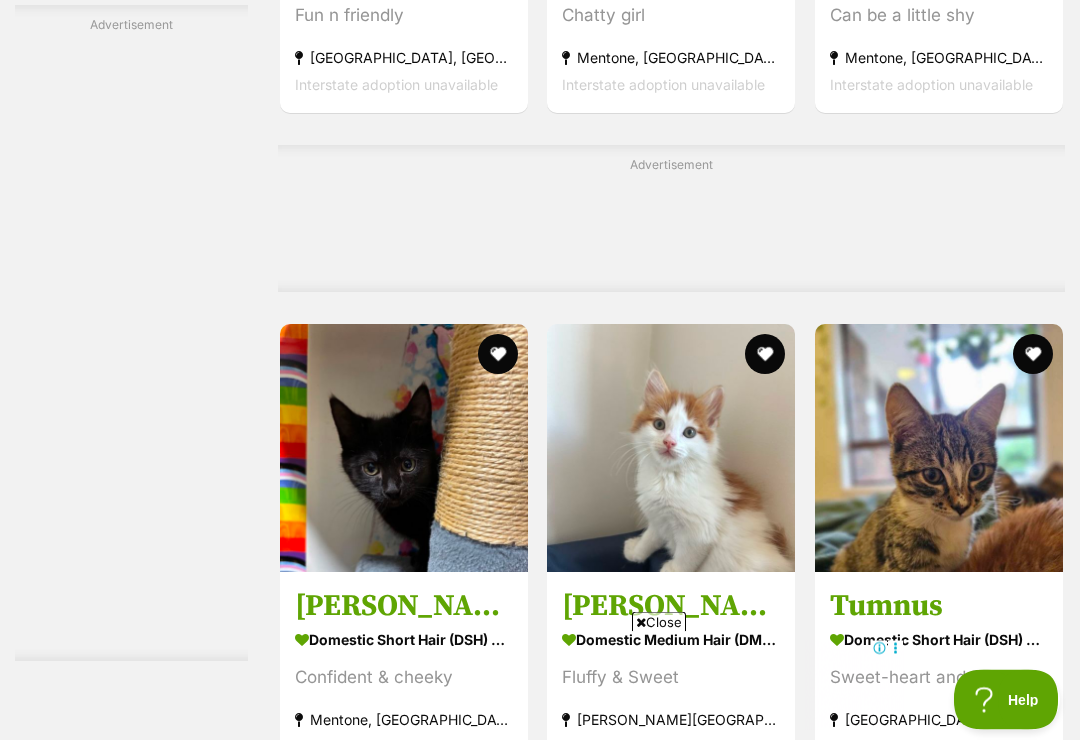 scroll, scrollTop: 10598, scrollLeft: 0, axis: vertical 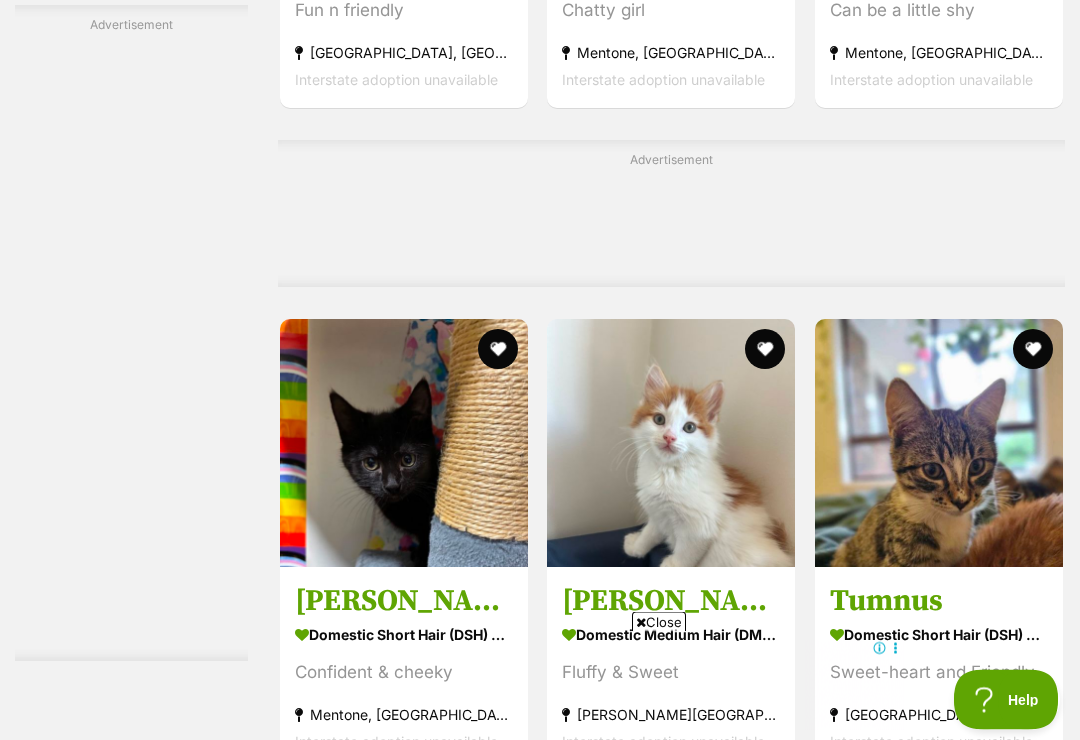 click at bounding box center (1033, -312) 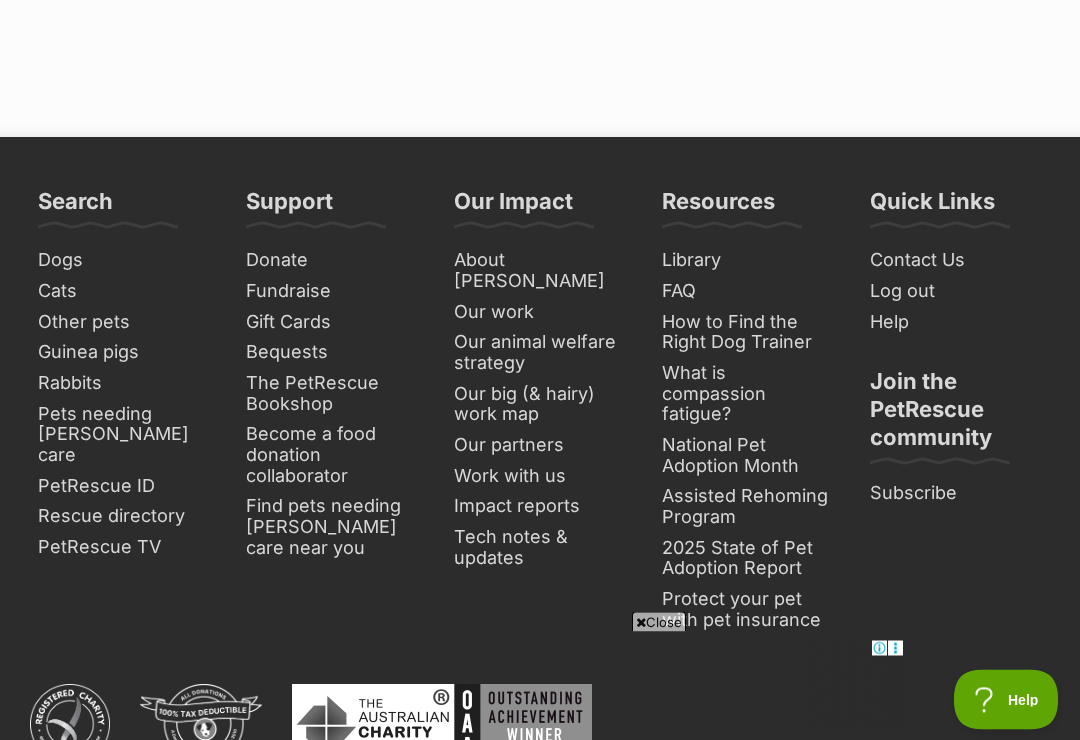 scroll, scrollTop: 12144, scrollLeft: 0, axis: vertical 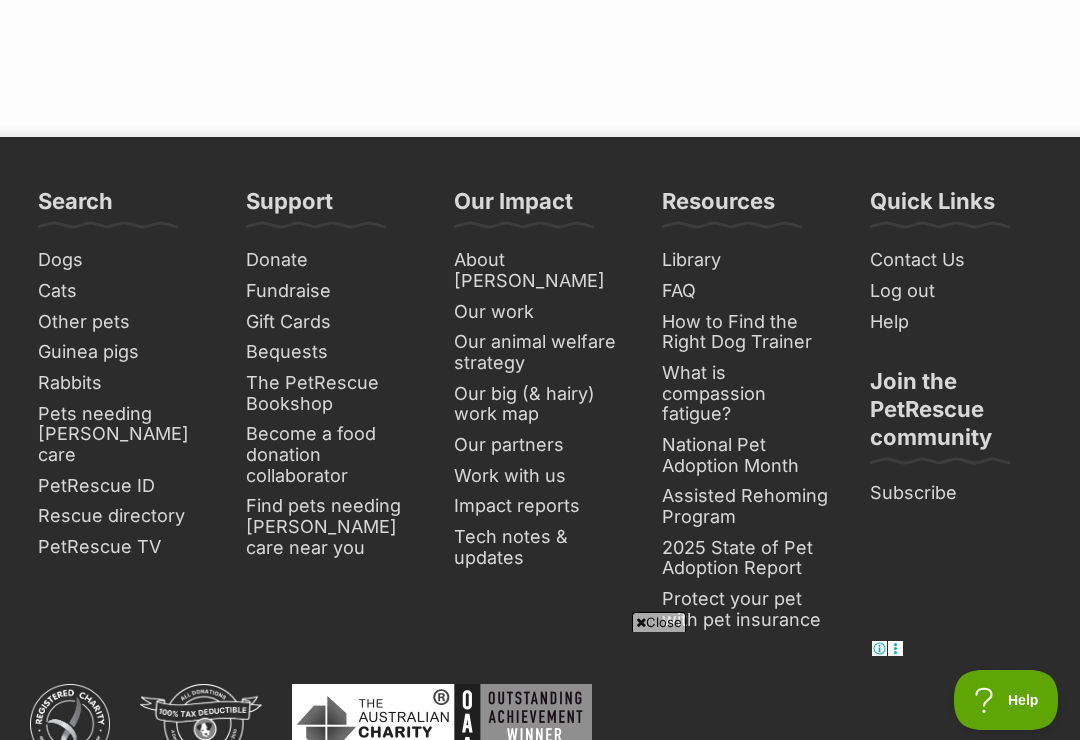 click on "Next" at bounding box center [753, -262] 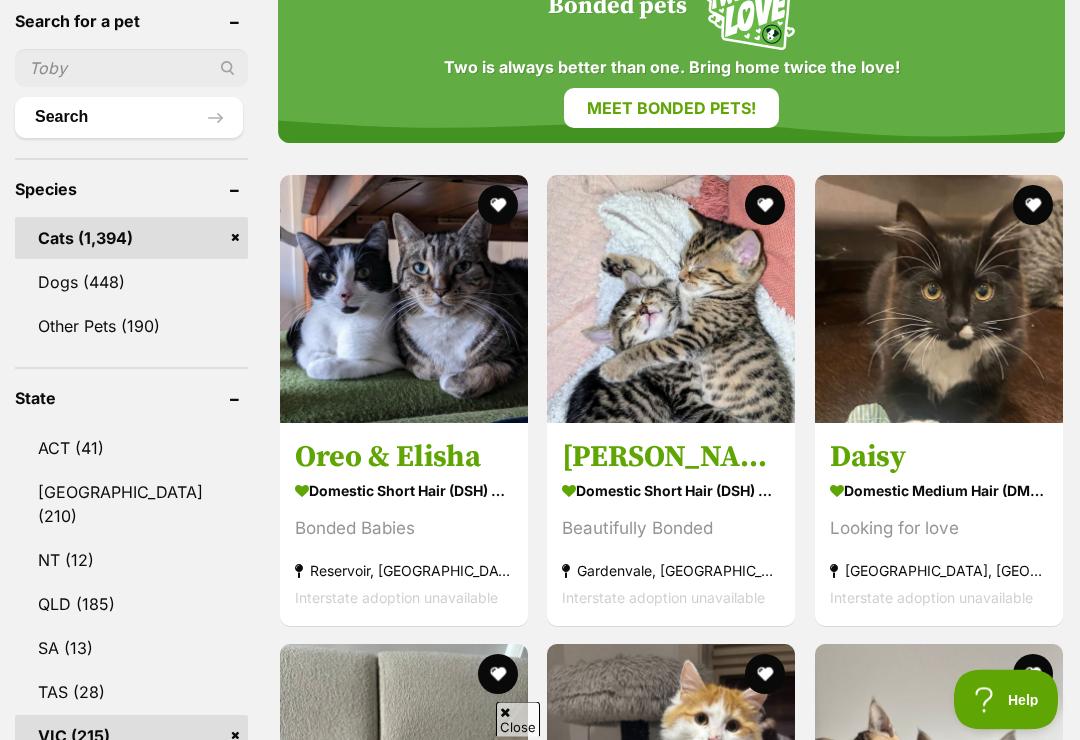 scroll, scrollTop: 920, scrollLeft: 0, axis: vertical 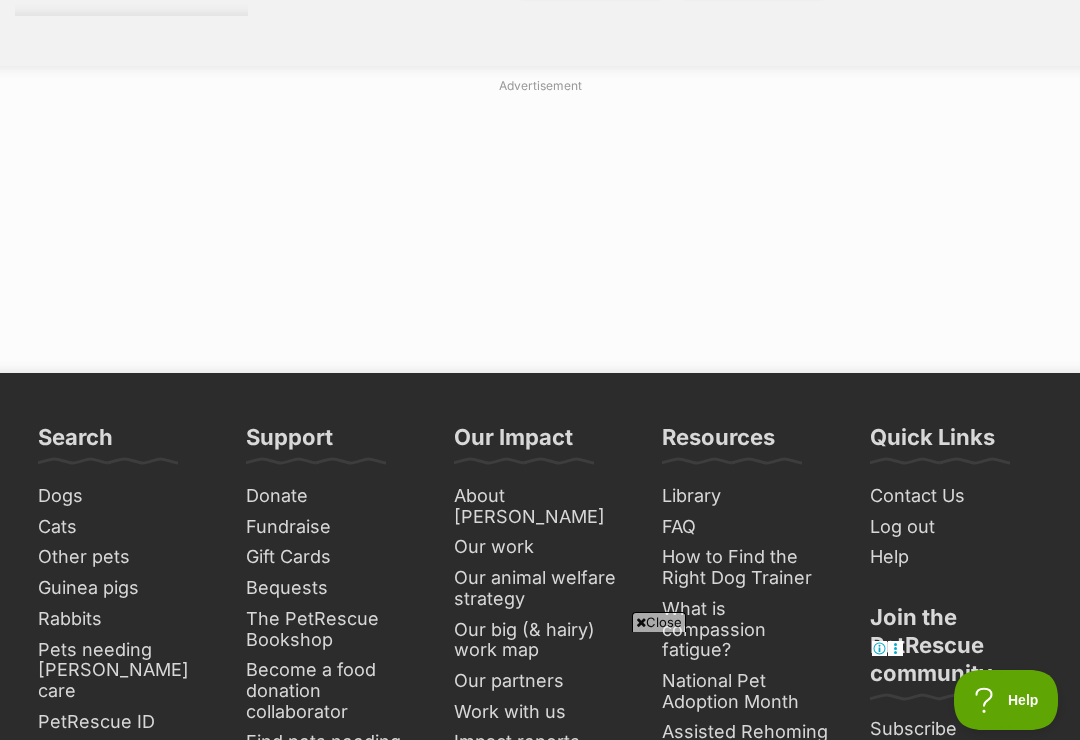 click on "Next" at bounding box center [753, -26] 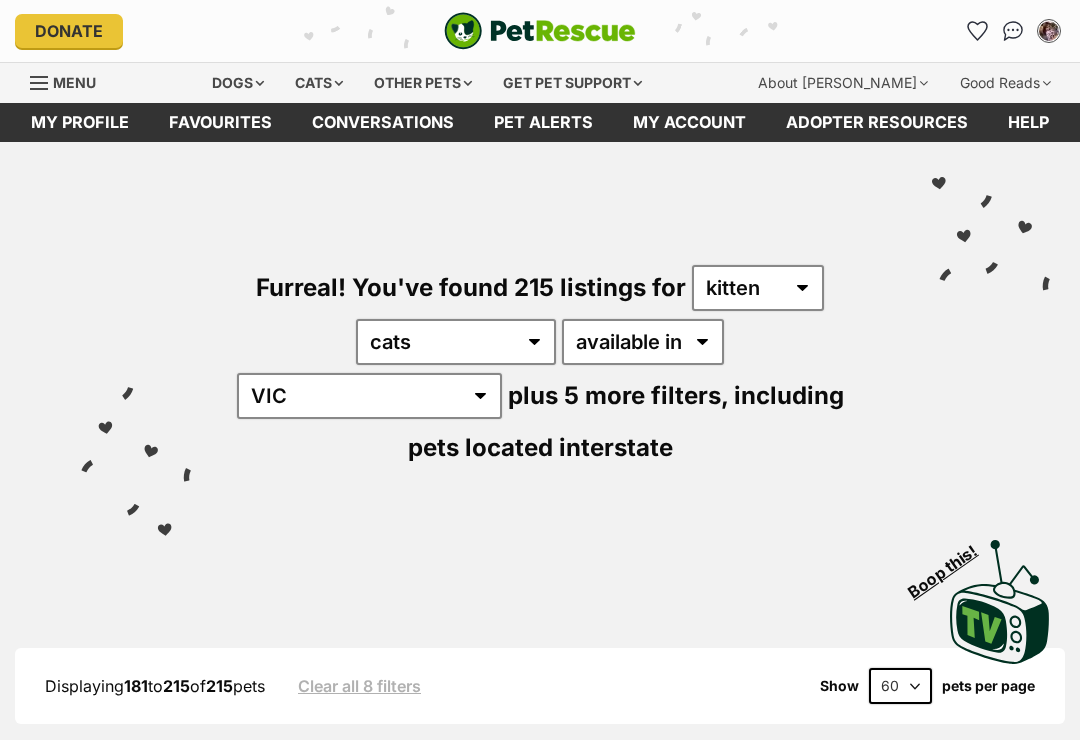 scroll, scrollTop: 769, scrollLeft: 0, axis: vertical 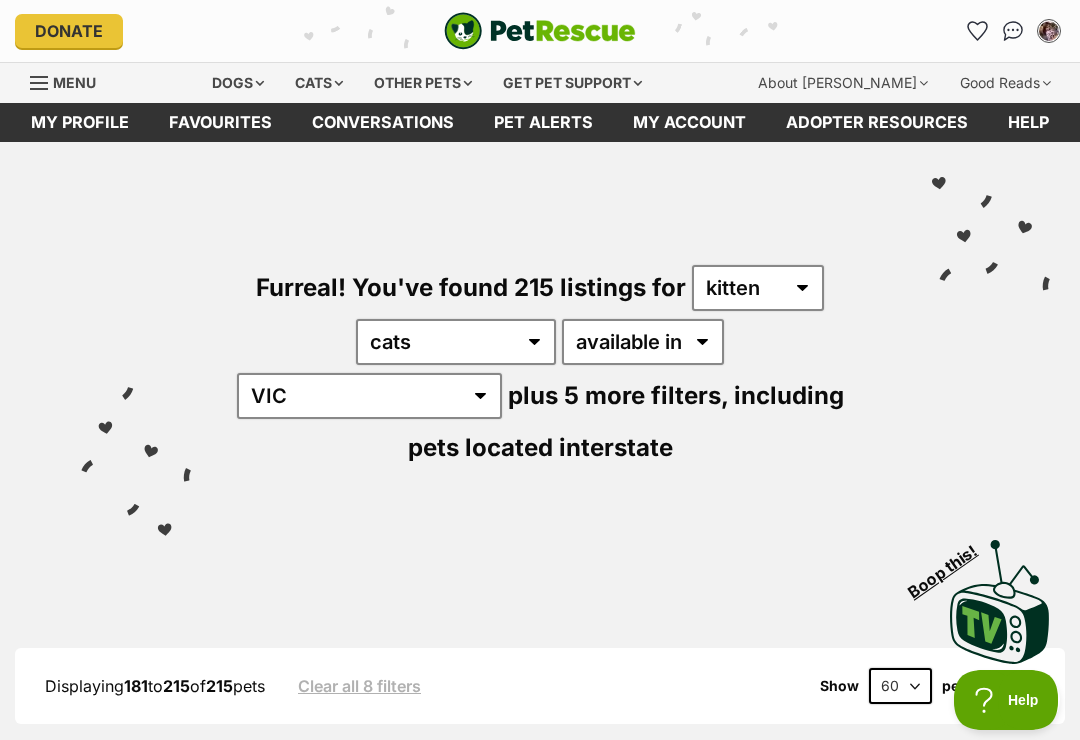 click 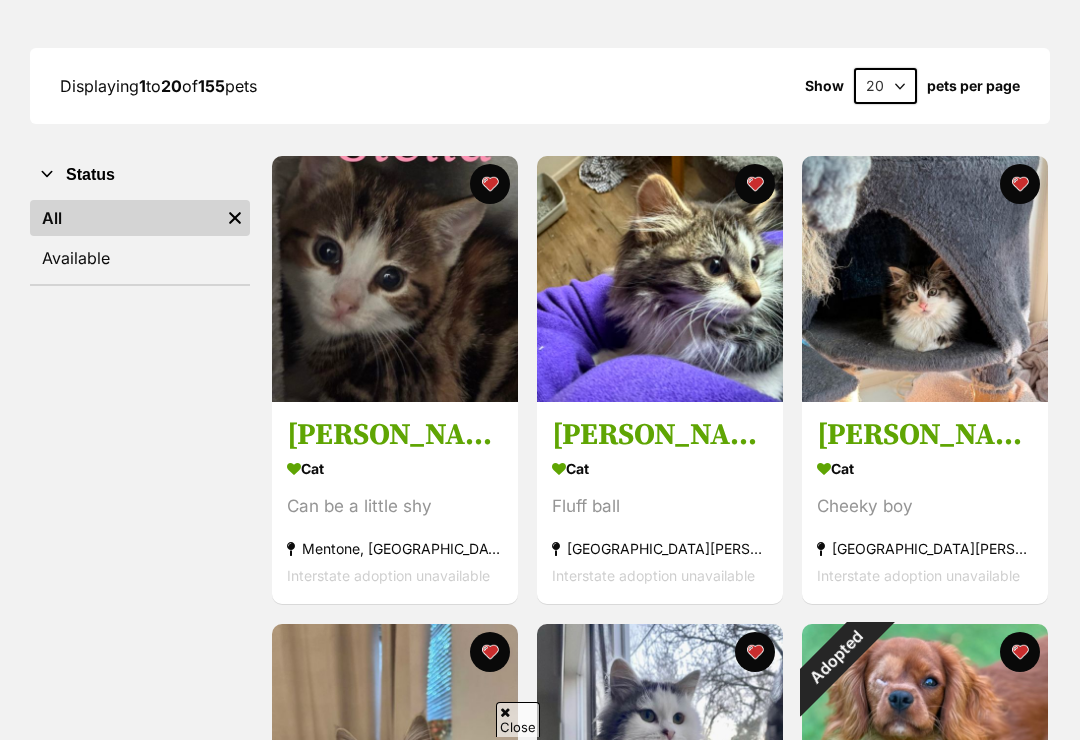scroll, scrollTop: 0, scrollLeft: 0, axis: both 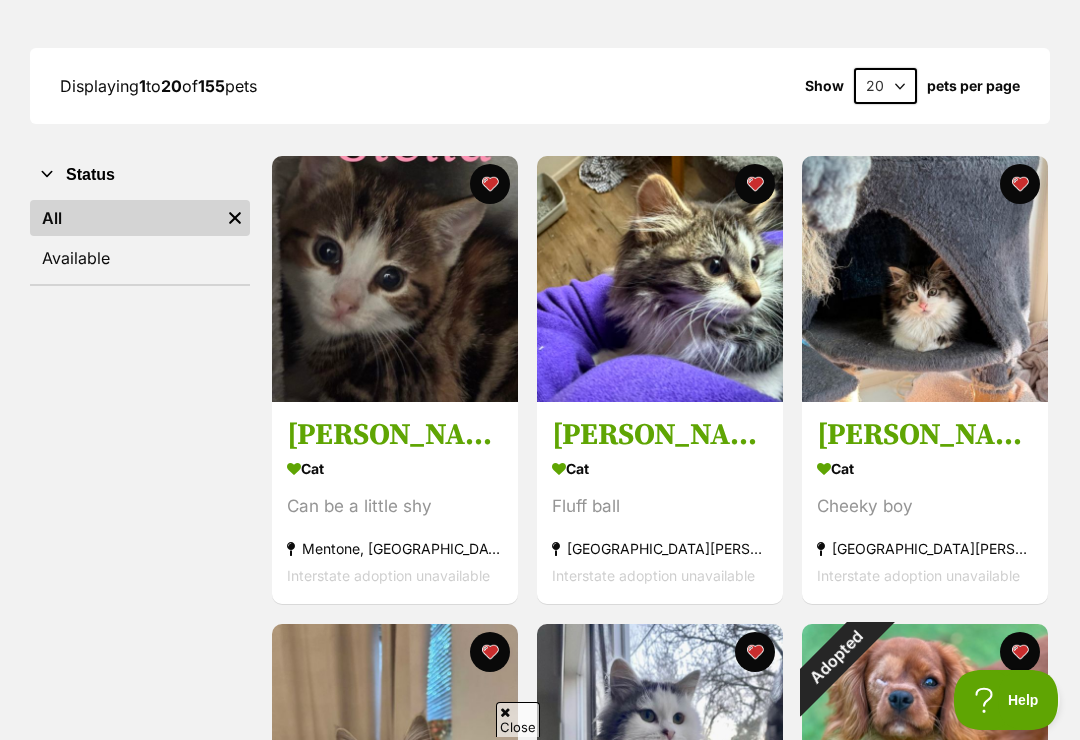 click on "Available" at bounding box center (140, 258) 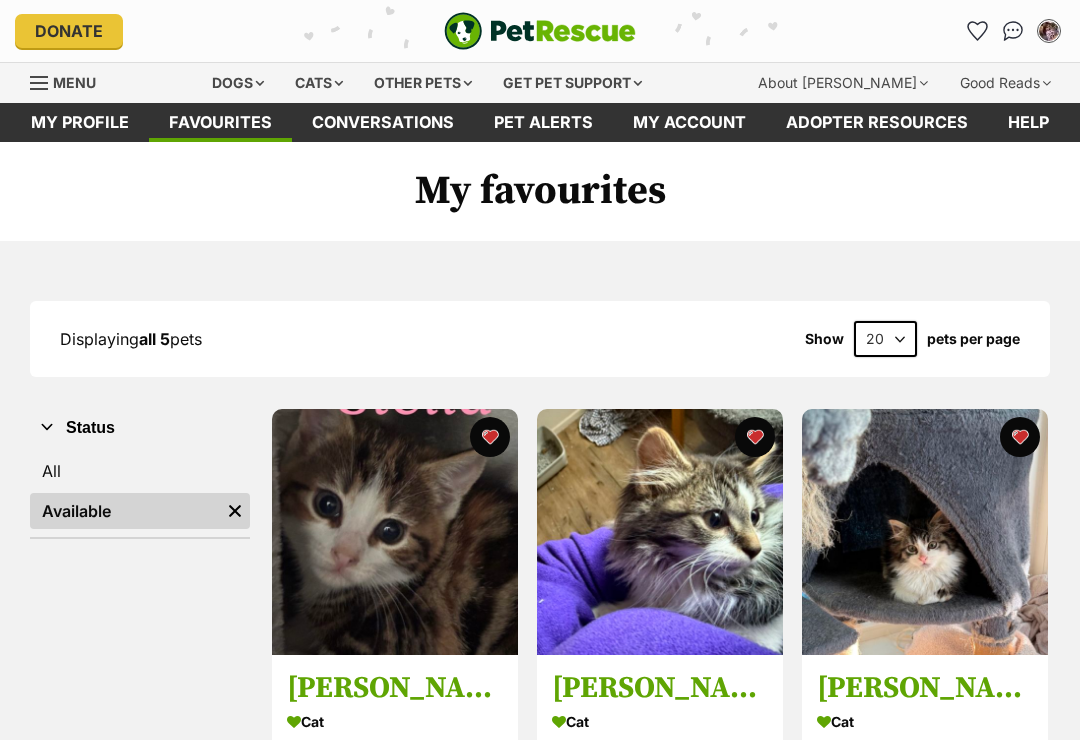 scroll, scrollTop: 0, scrollLeft: 0, axis: both 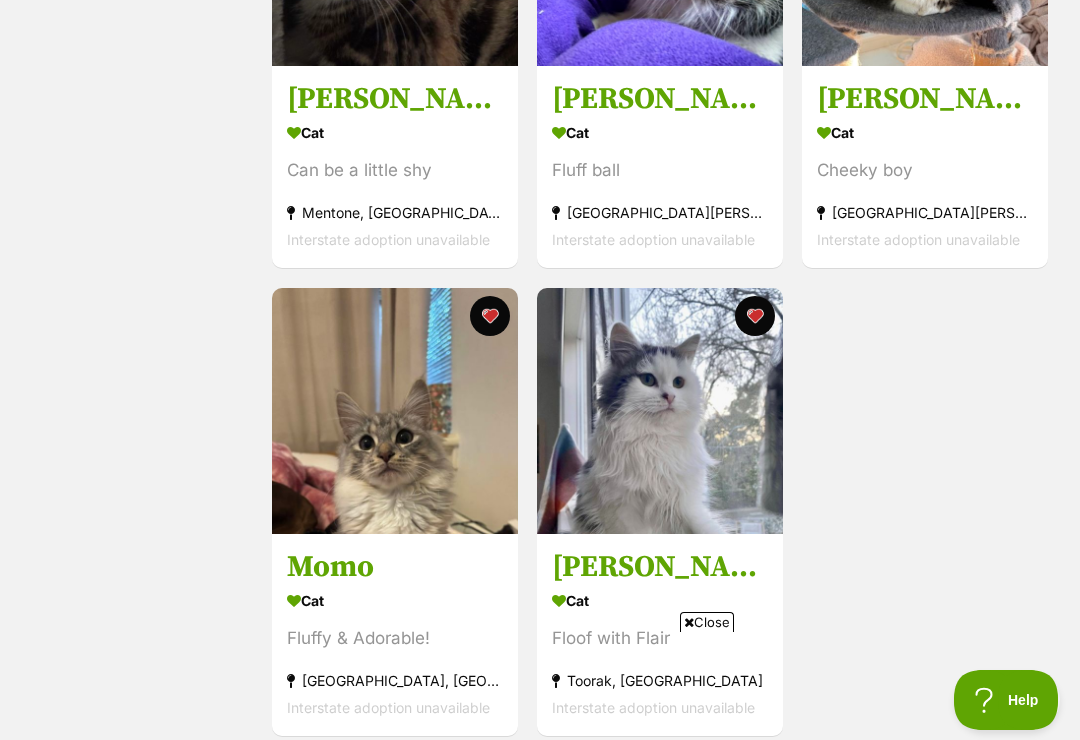click on "Effie" at bounding box center (660, 567) 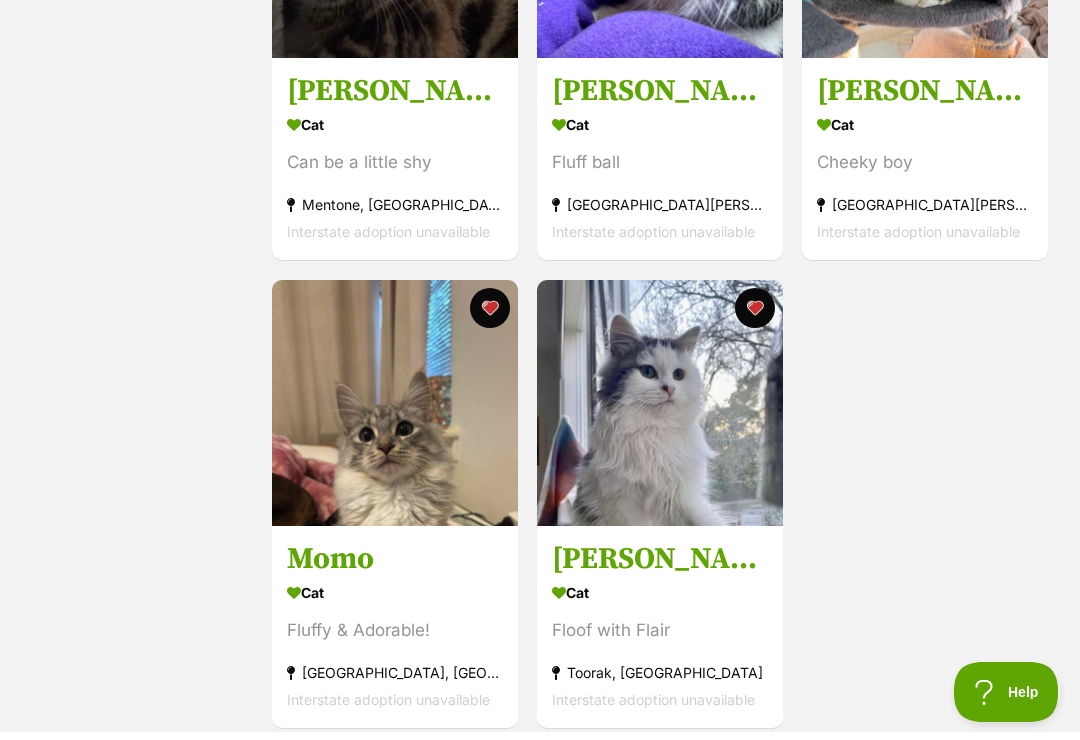 scroll, scrollTop: 620, scrollLeft: 0, axis: vertical 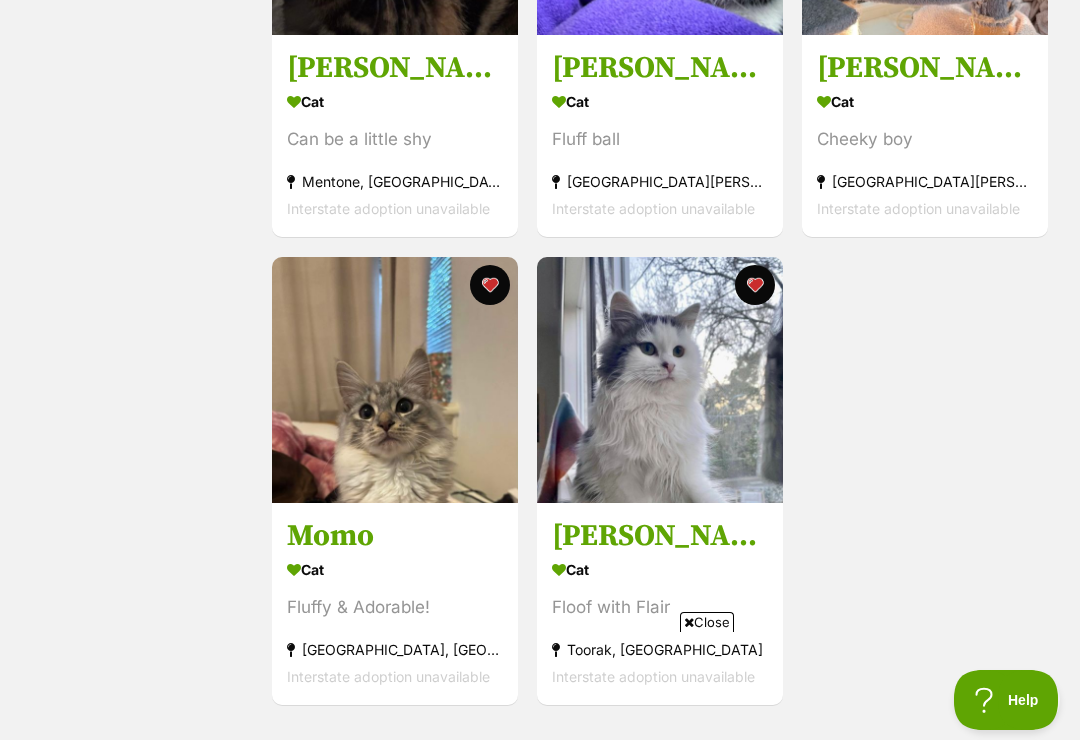 click at bounding box center [395, 380] 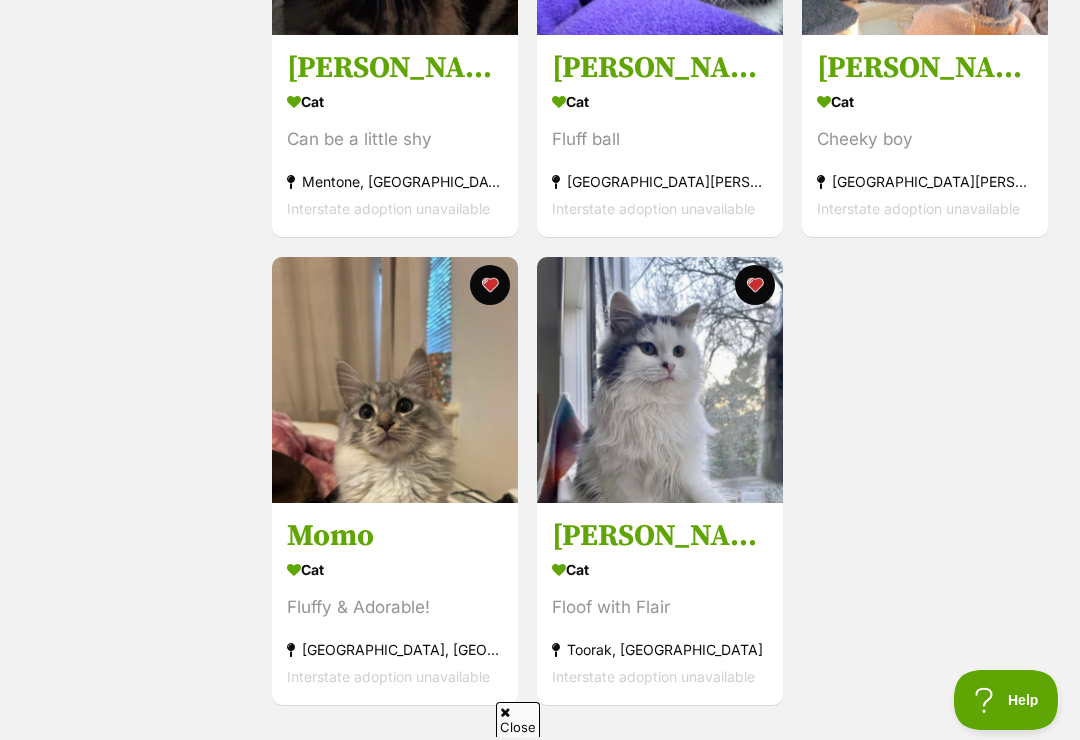 scroll, scrollTop: 0, scrollLeft: 0, axis: both 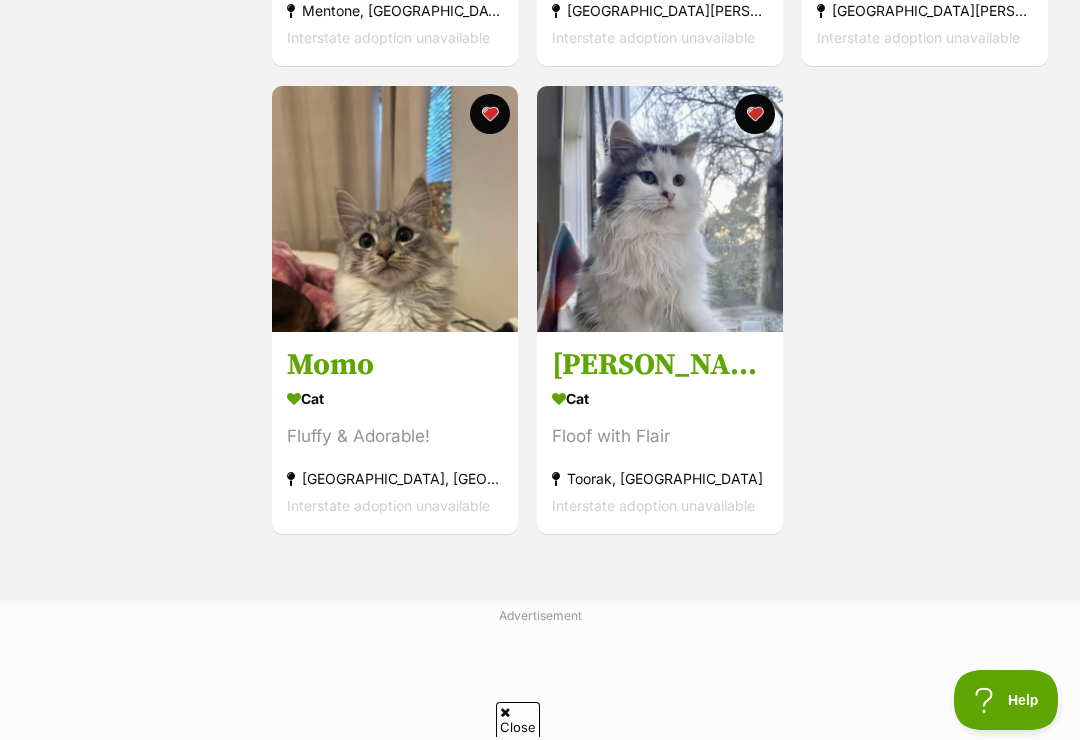 click at bounding box center [490, 114] 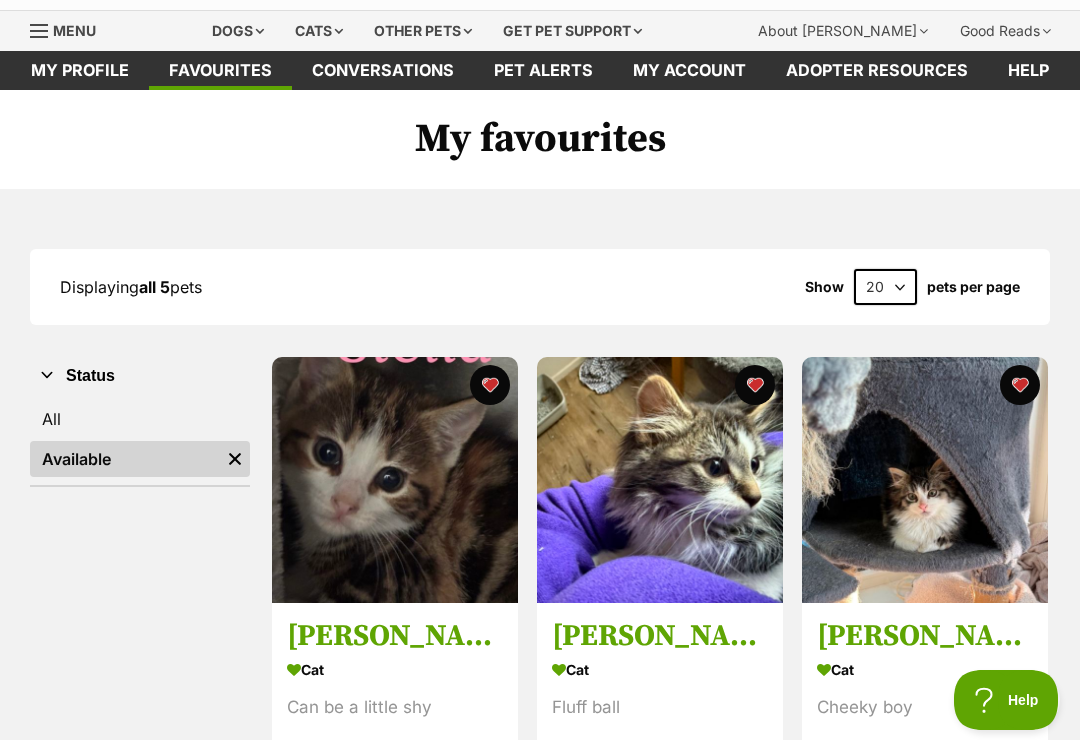 scroll, scrollTop: 70, scrollLeft: 0, axis: vertical 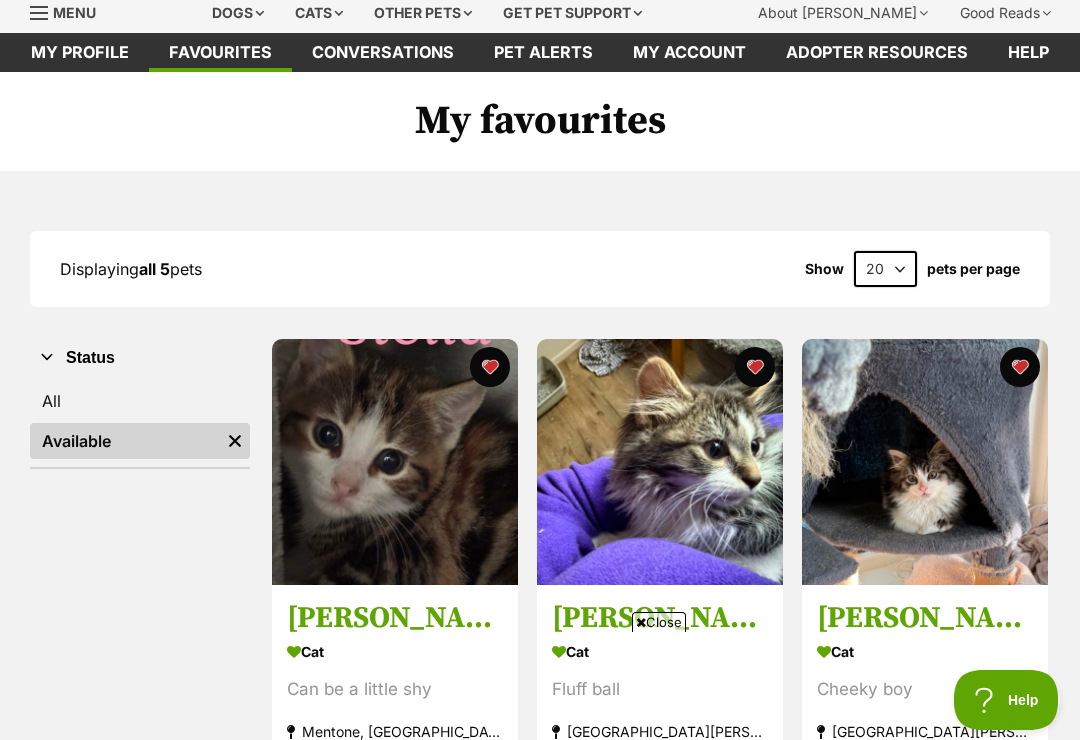click at bounding box center (395, 462) 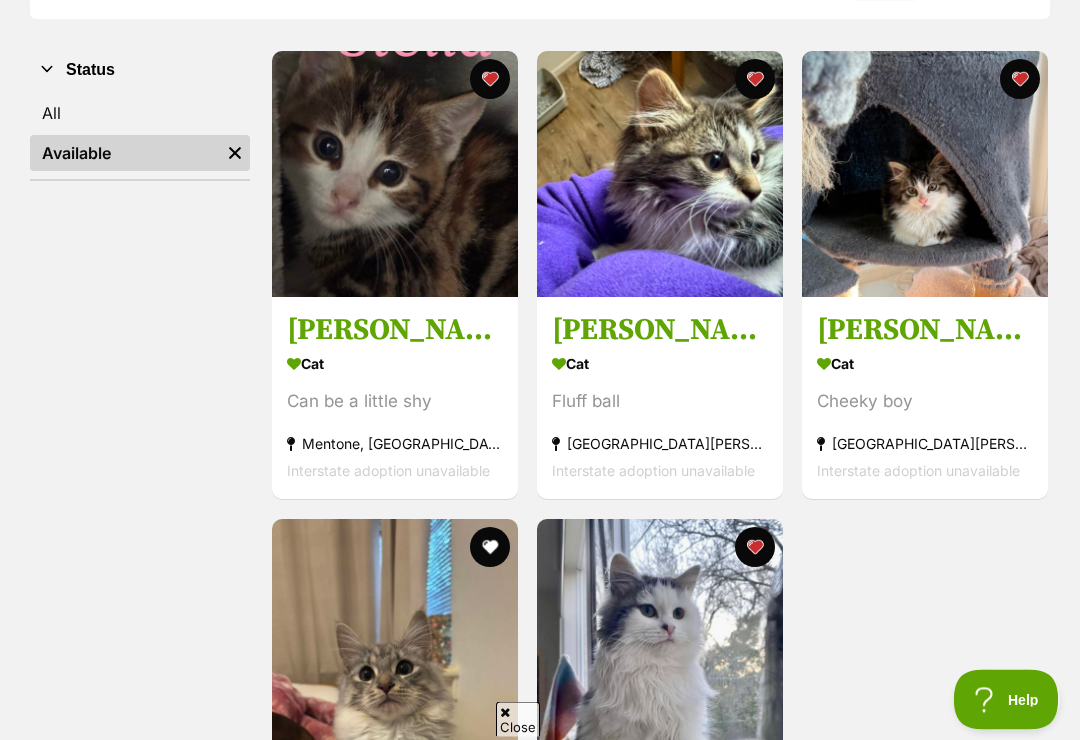 scroll, scrollTop: 372, scrollLeft: 0, axis: vertical 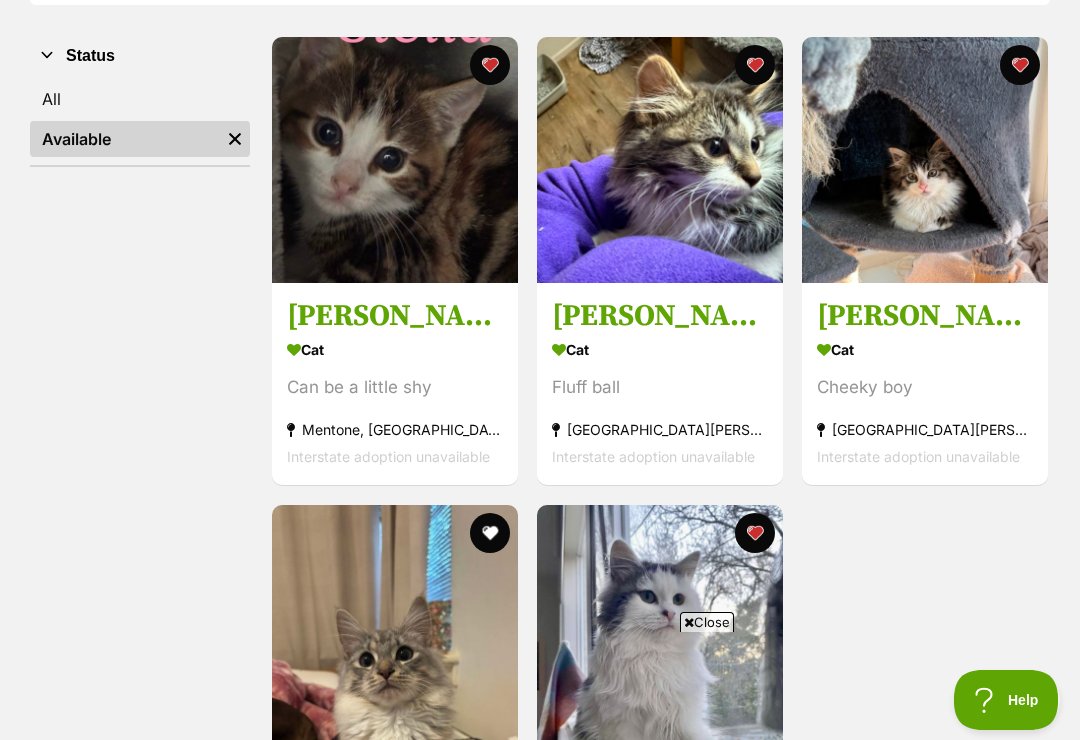 click on "Cat" at bounding box center [660, 350] 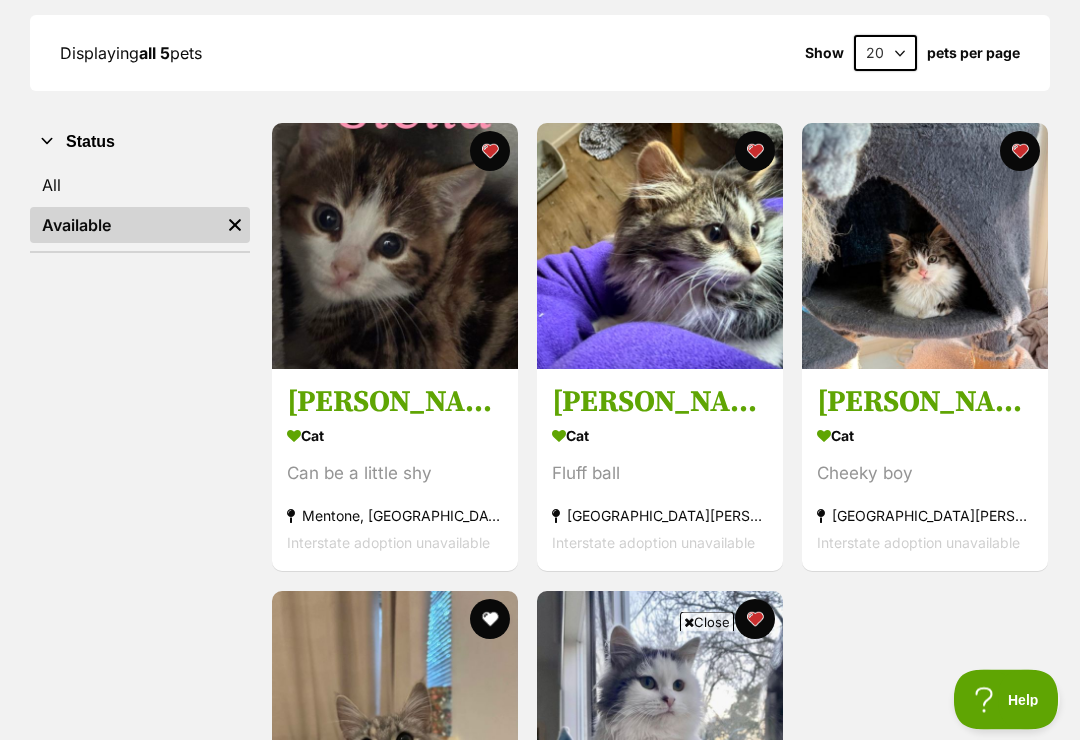 scroll, scrollTop: 283, scrollLeft: 0, axis: vertical 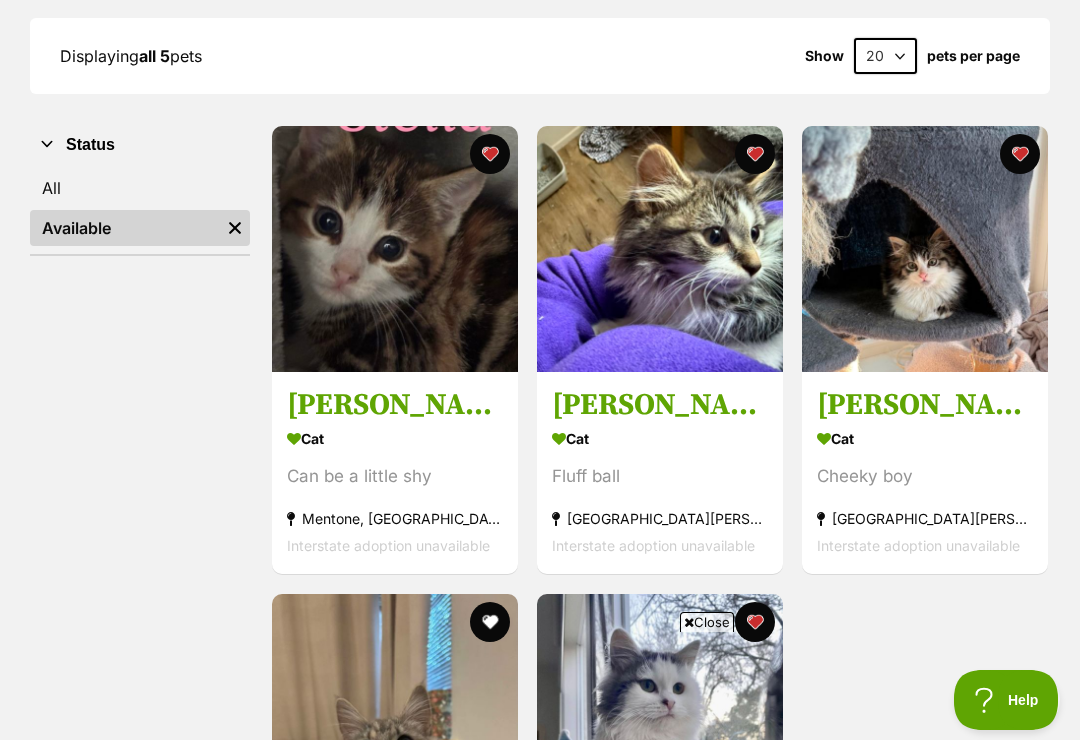 click at bounding box center [755, 154] 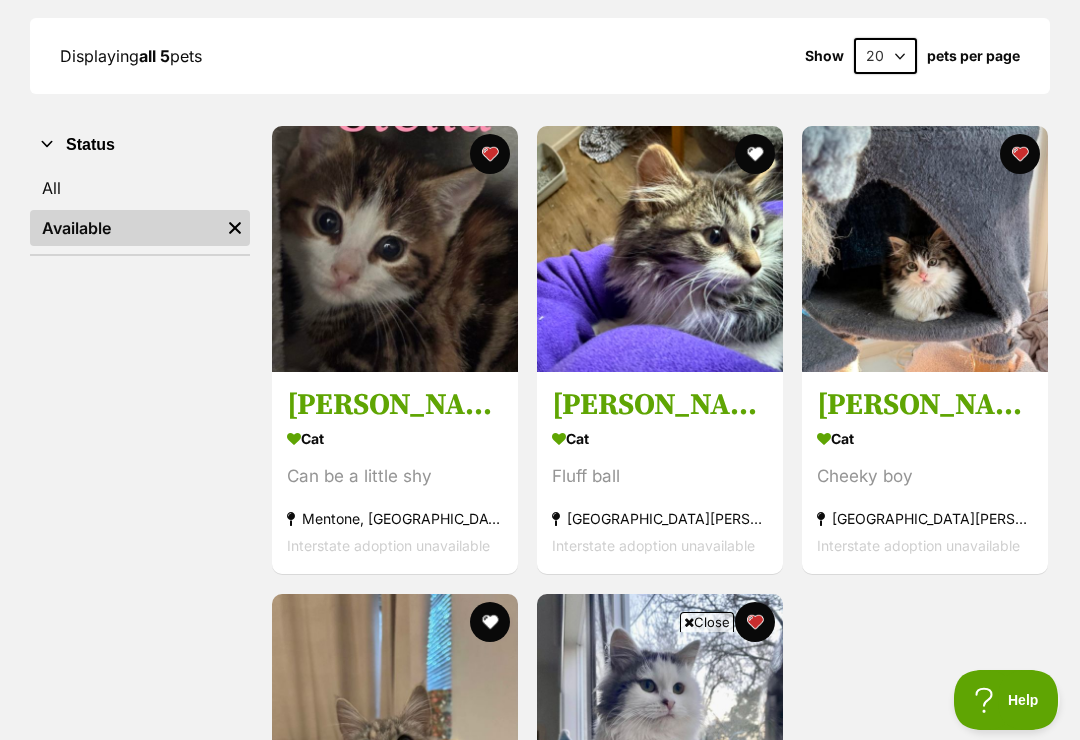 click at bounding box center (1020, 154) 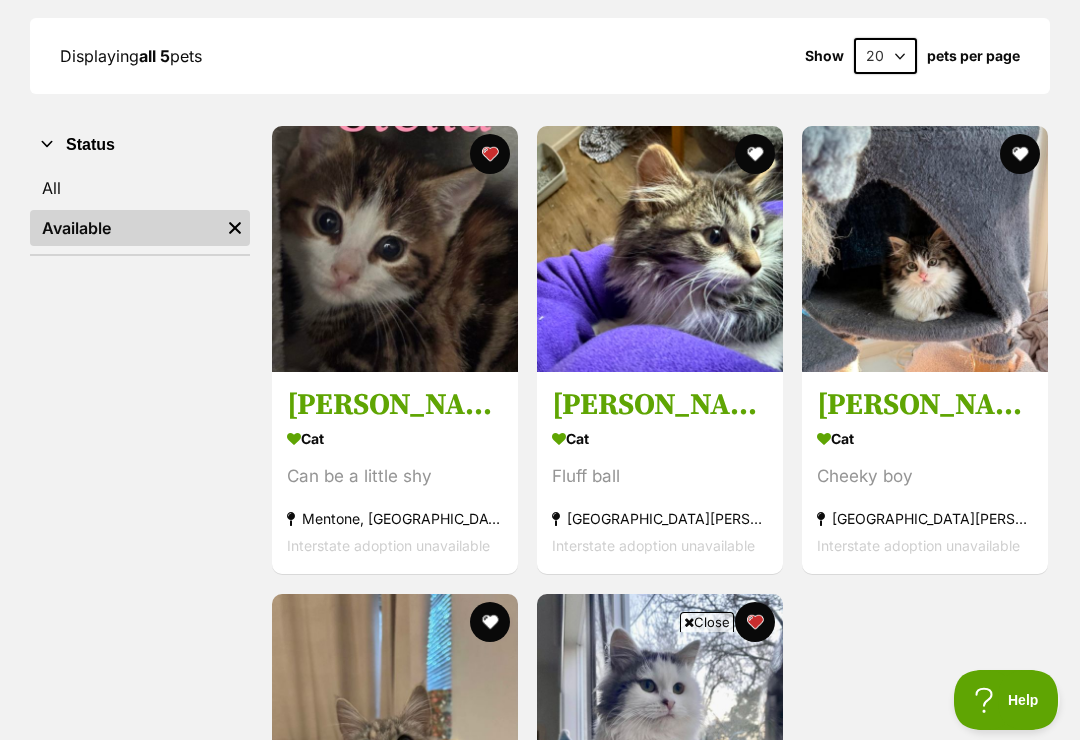 click on "All" at bounding box center [140, 188] 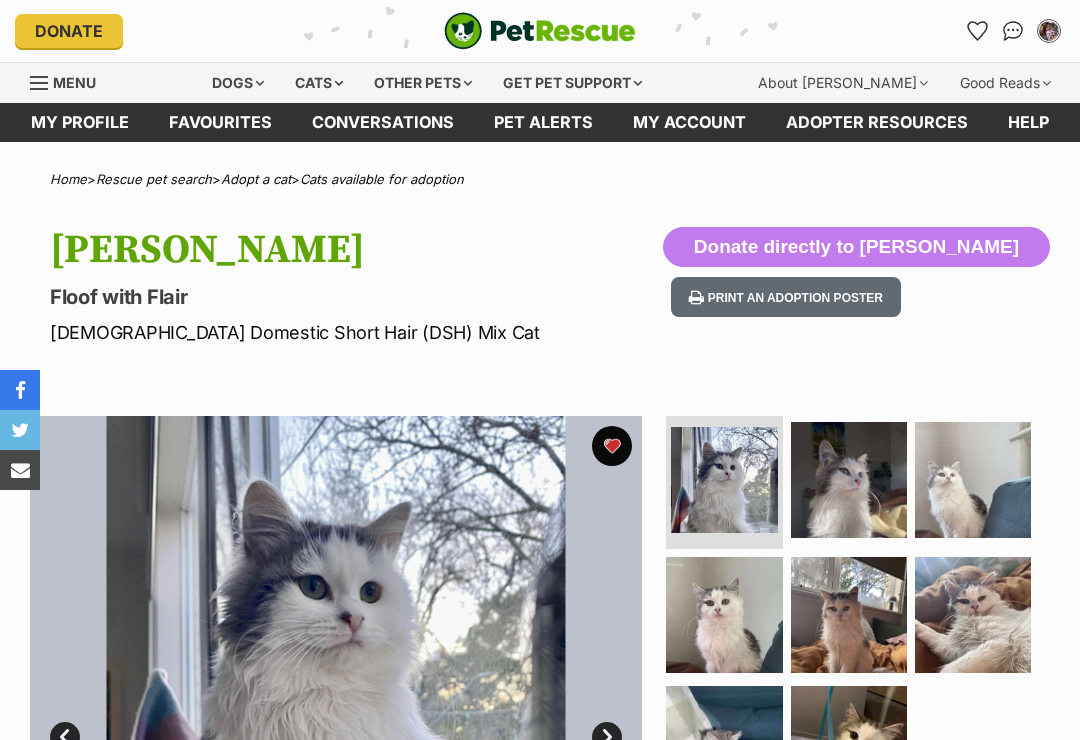 scroll, scrollTop: 0, scrollLeft: 0, axis: both 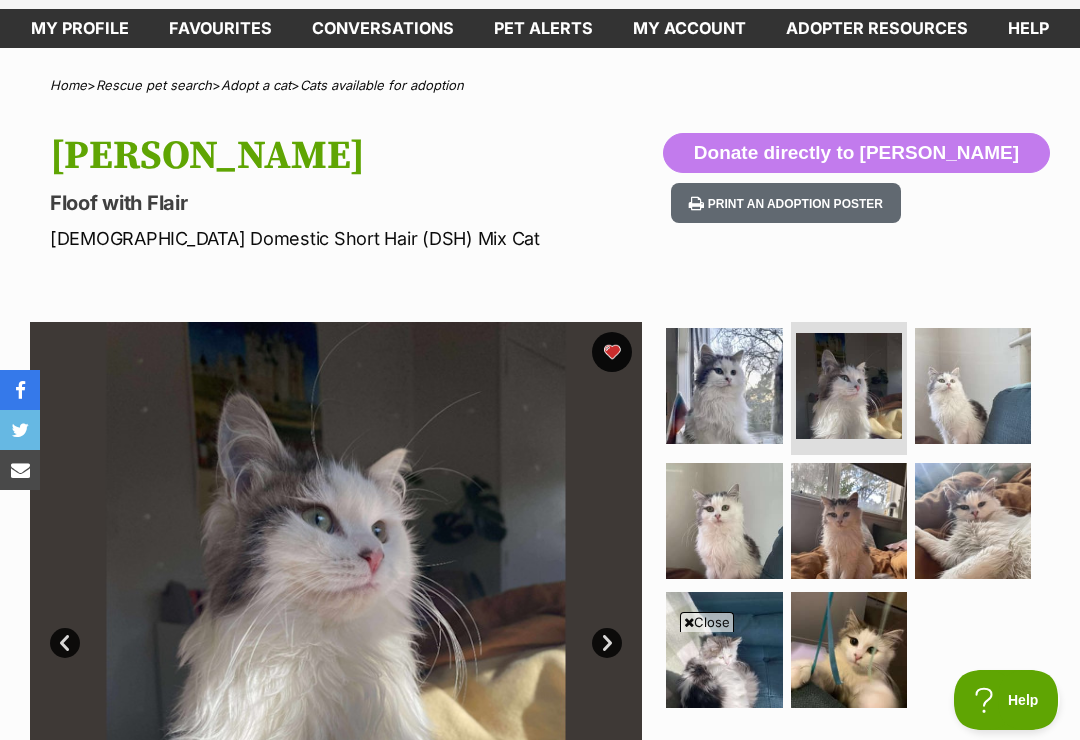 click at bounding box center [973, 386] 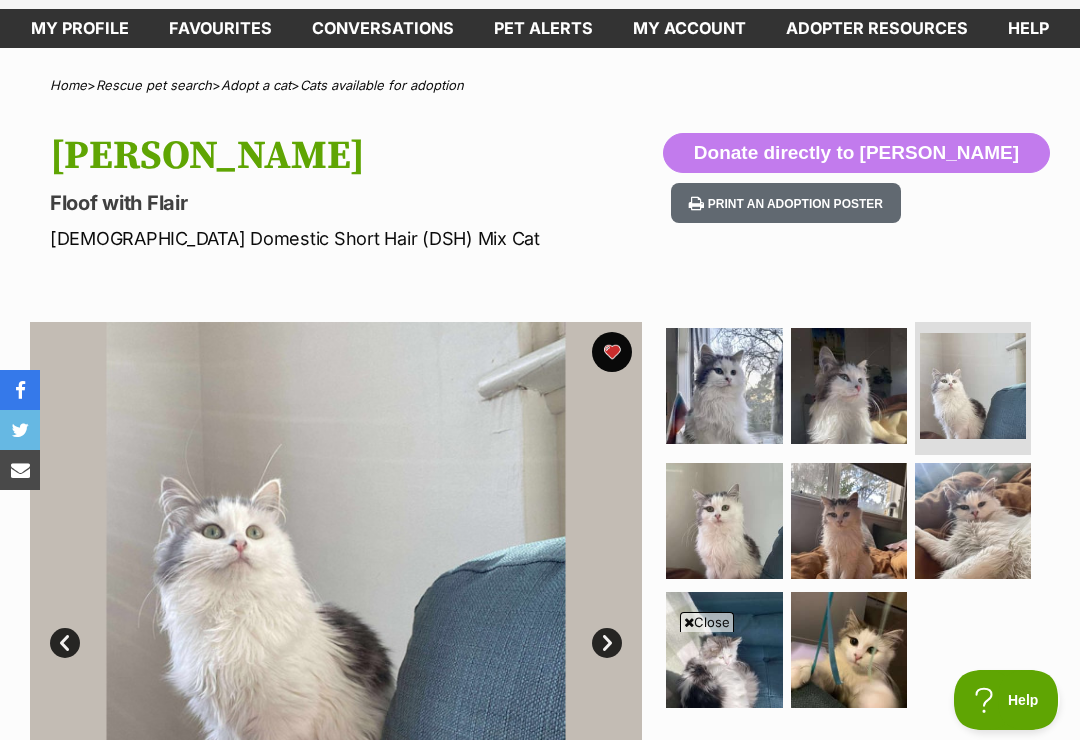 click on "Close" at bounding box center [707, 622] 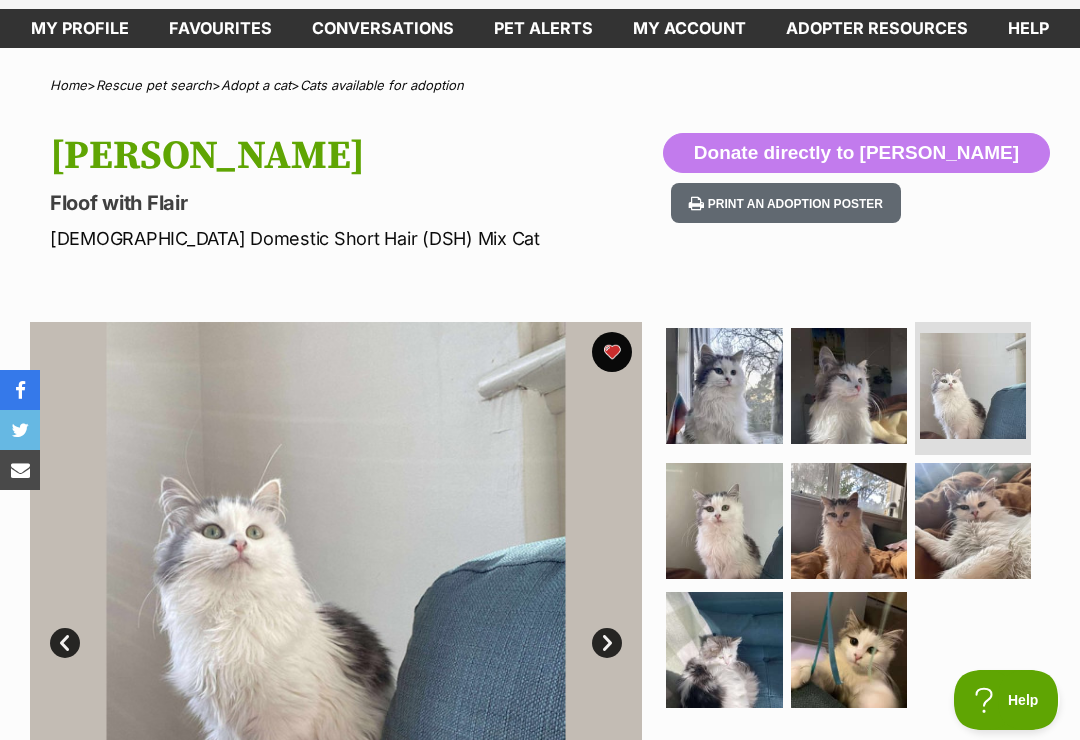 scroll, scrollTop: 0, scrollLeft: 0, axis: both 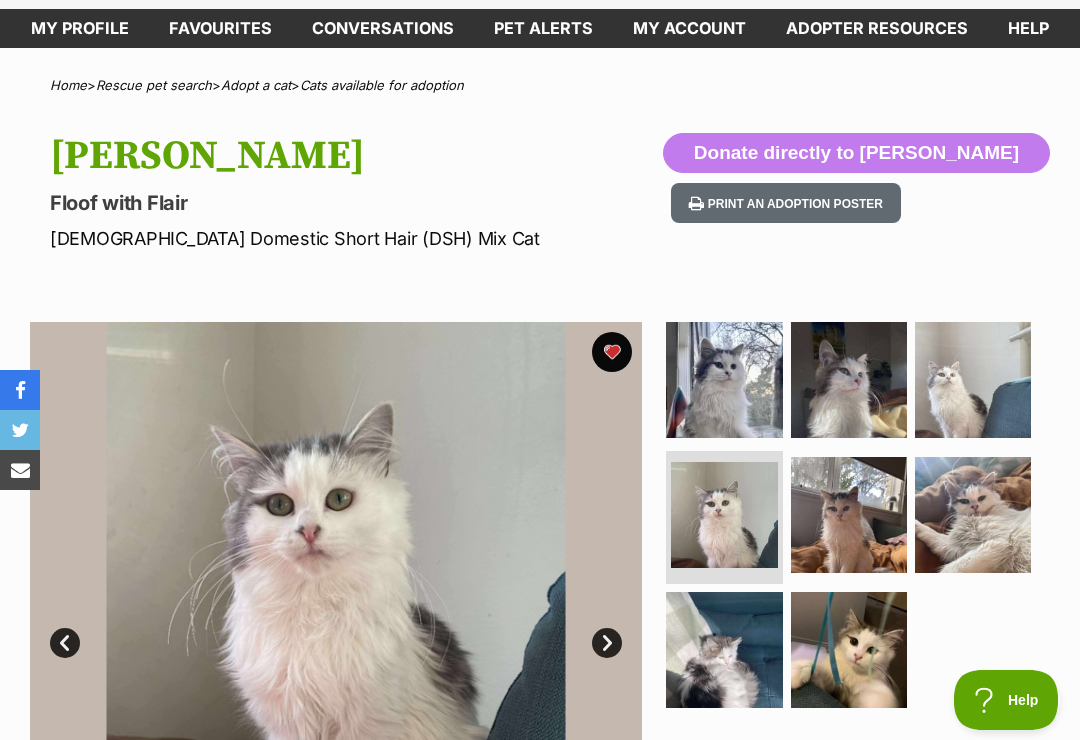 click at bounding box center [849, 515] 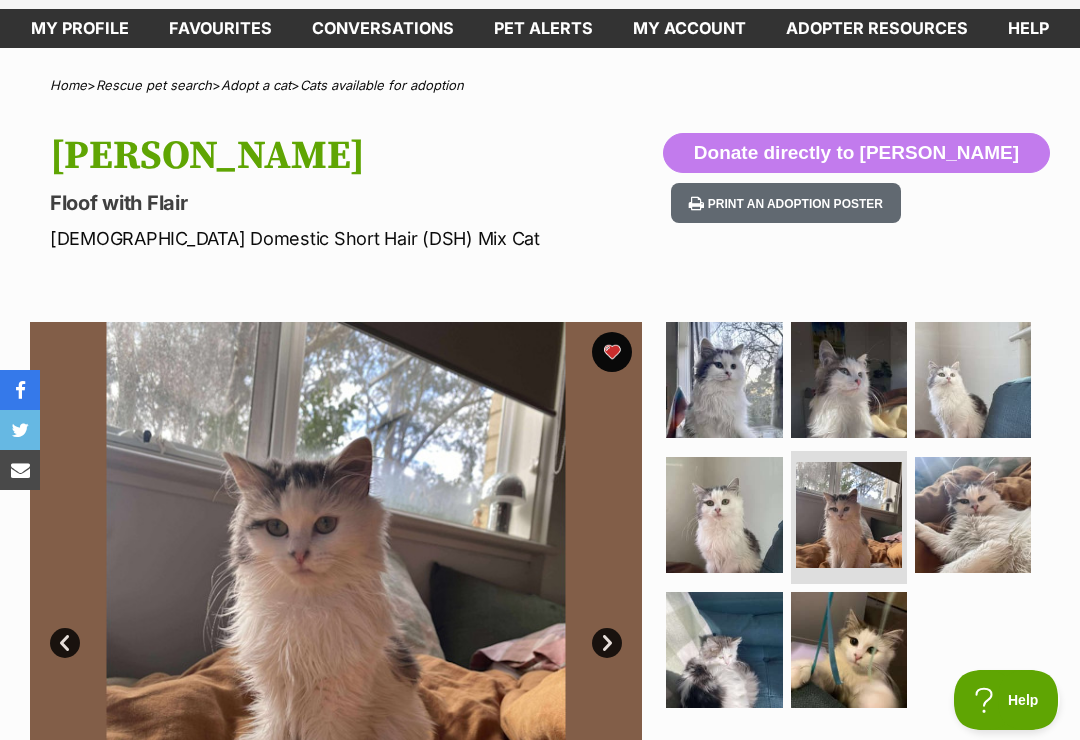 click at bounding box center (973, 515) 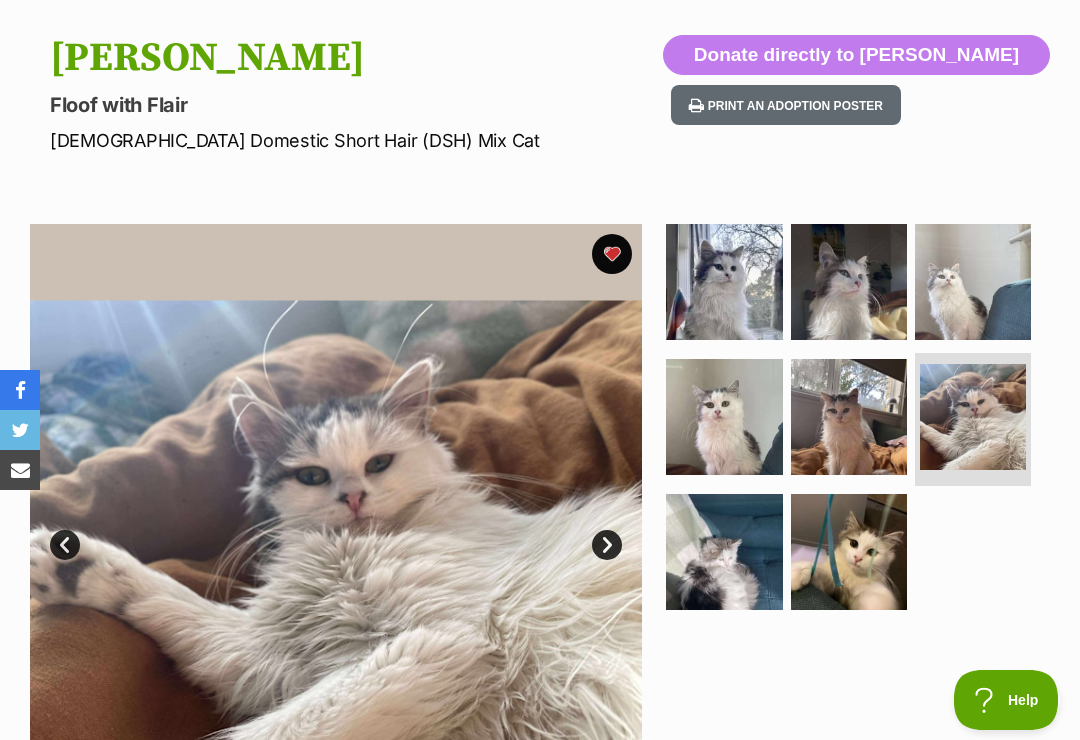 scroll, scrollTop: 195, scrollLeft: 0, axis: vertical 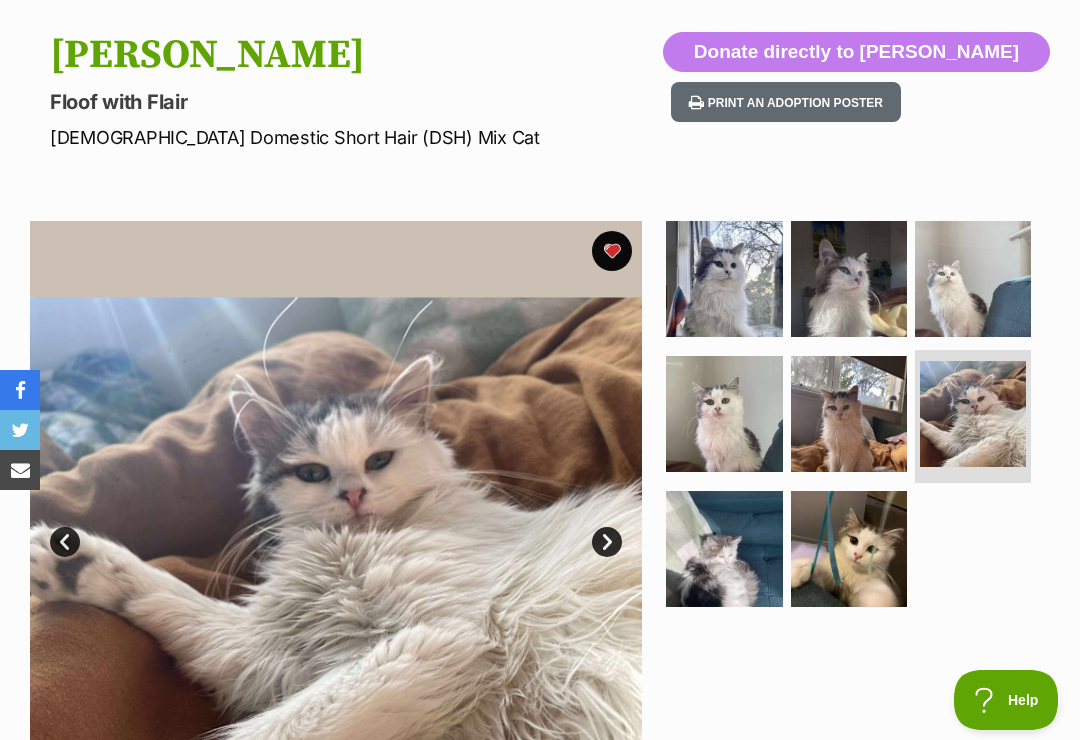 click at bounding box center (724, 549) 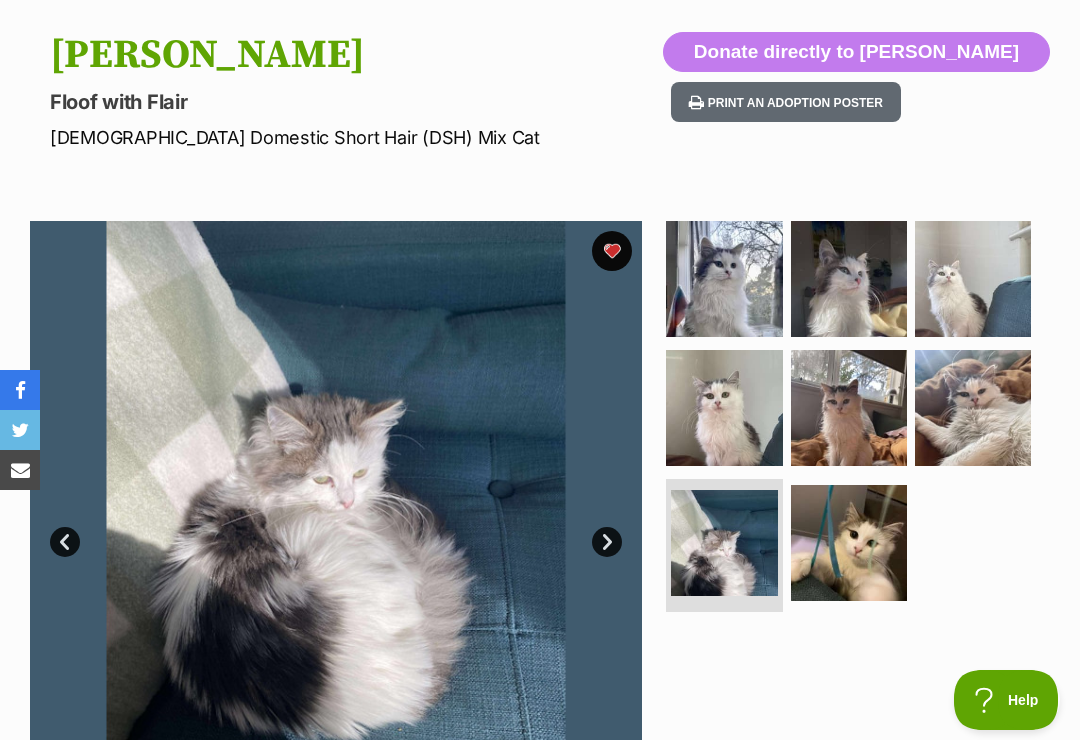 click at bounding box center (849, 543) 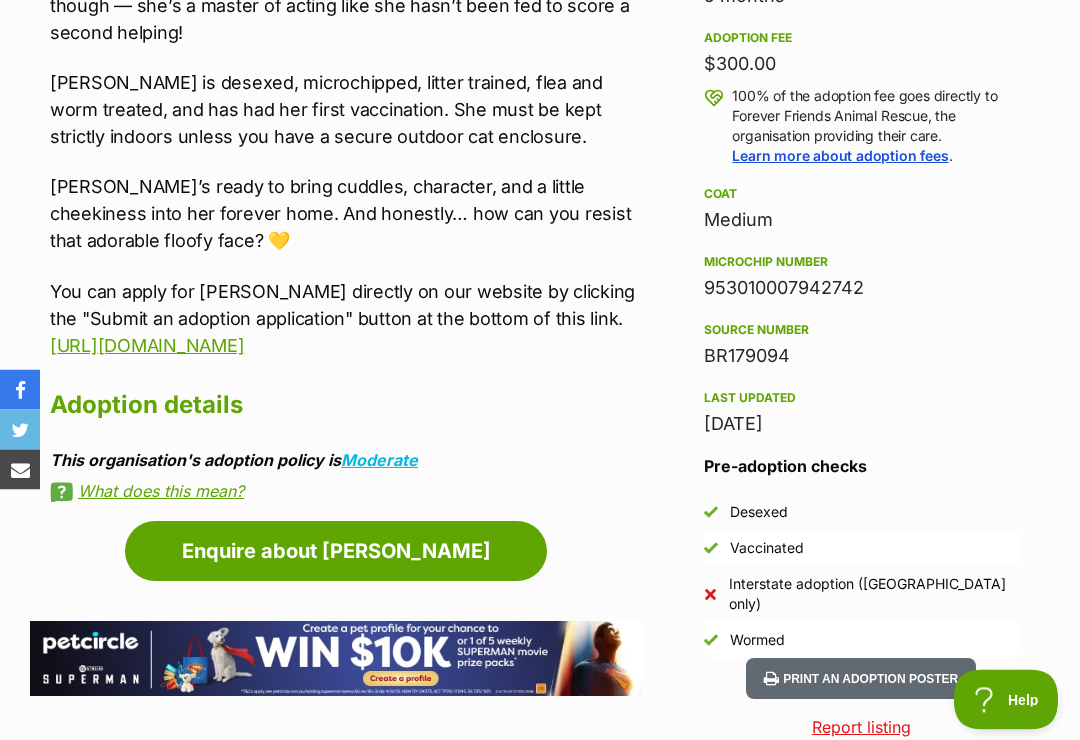 scroll, scrollTop: 1432, scrollLeft: 0, axis: vertical 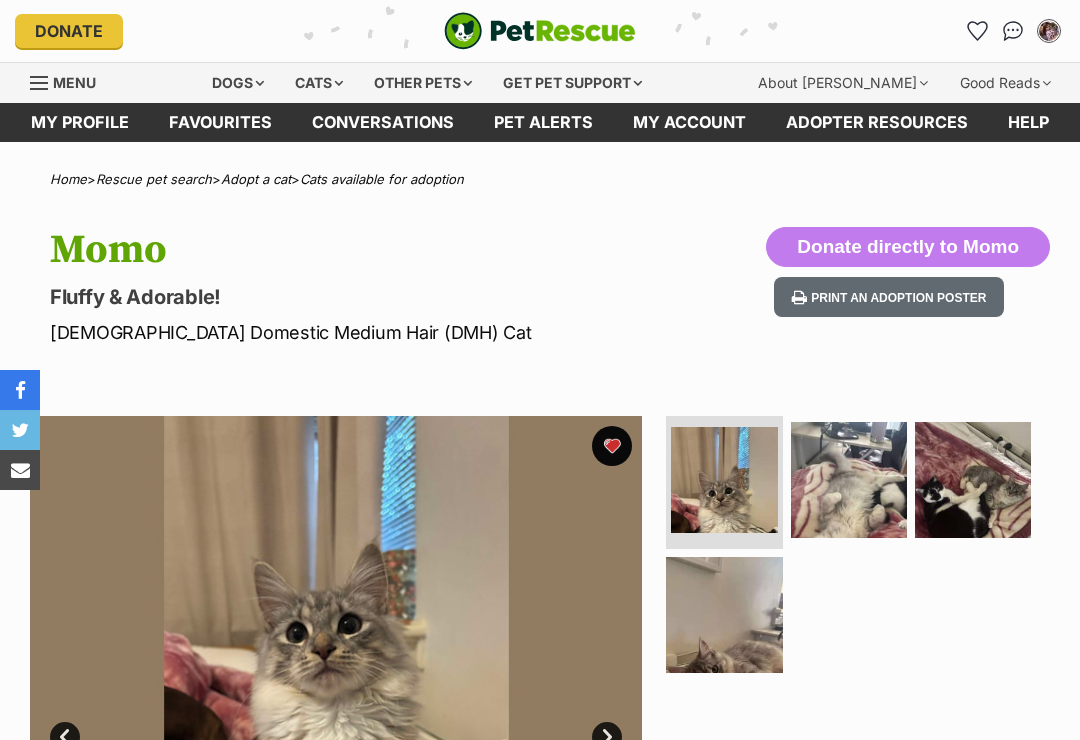 click at bounding box center [849, 480] 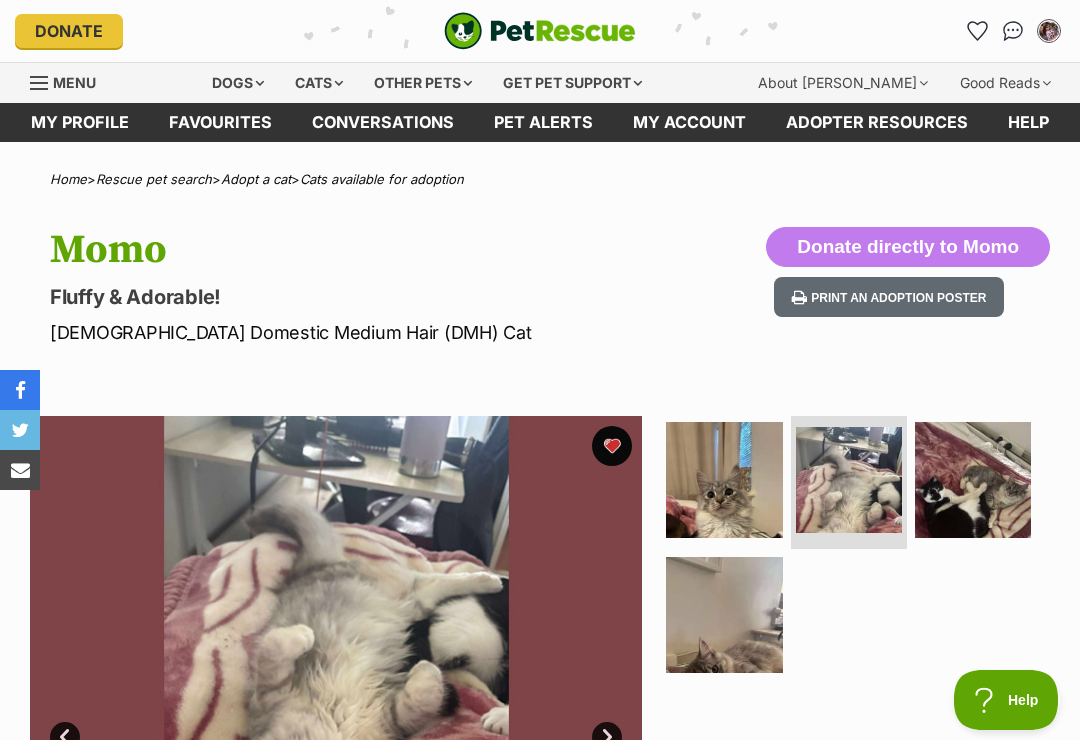 scroll, scrollTop: 0, scrollLeft: 0, axis: both 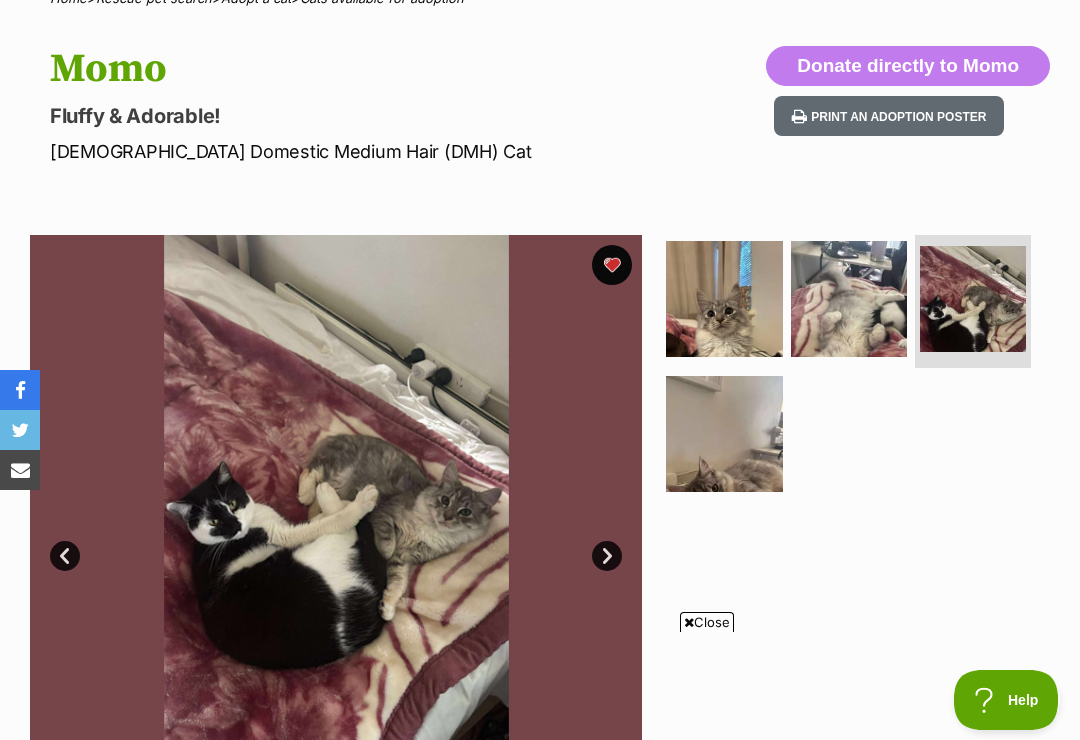 click at bounding box center (724, 434) 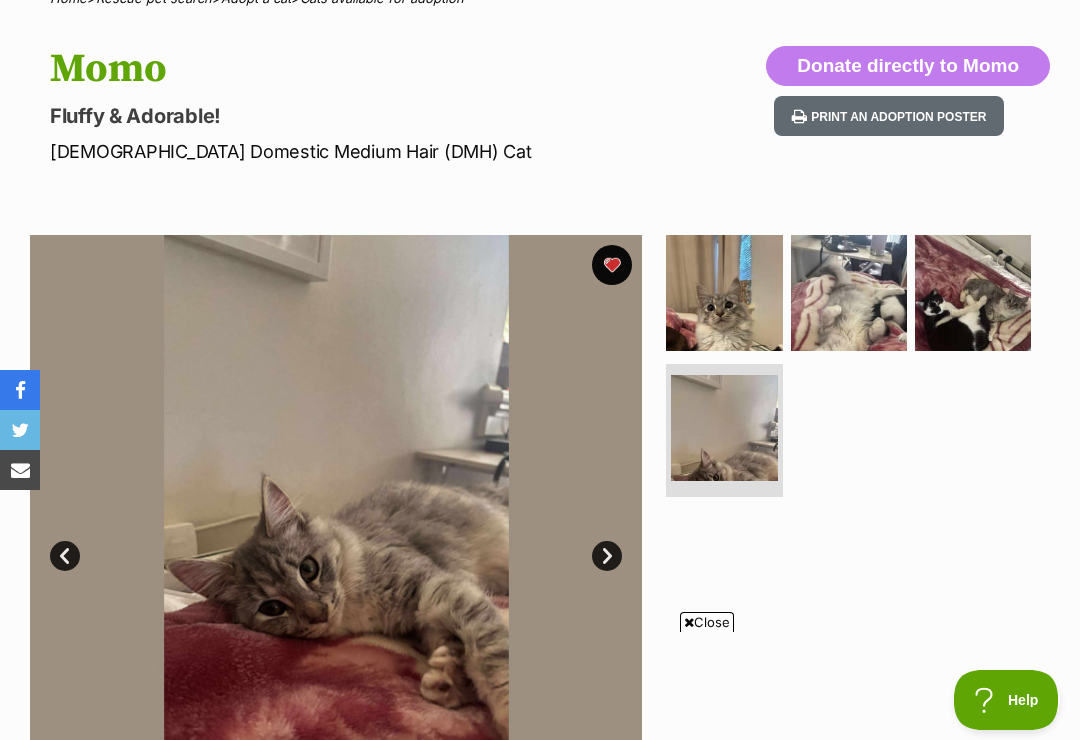 click at bounding box center [849, 293] 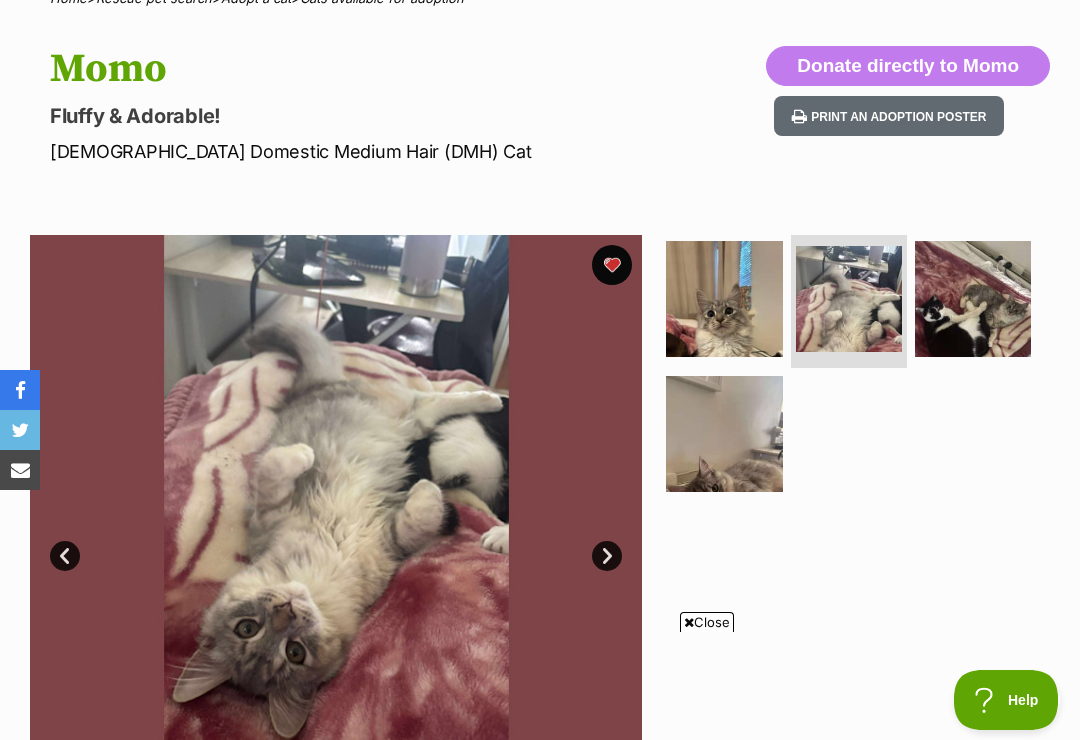 scroll, scrollTop: 0, scrollLeft: 0, axis: both 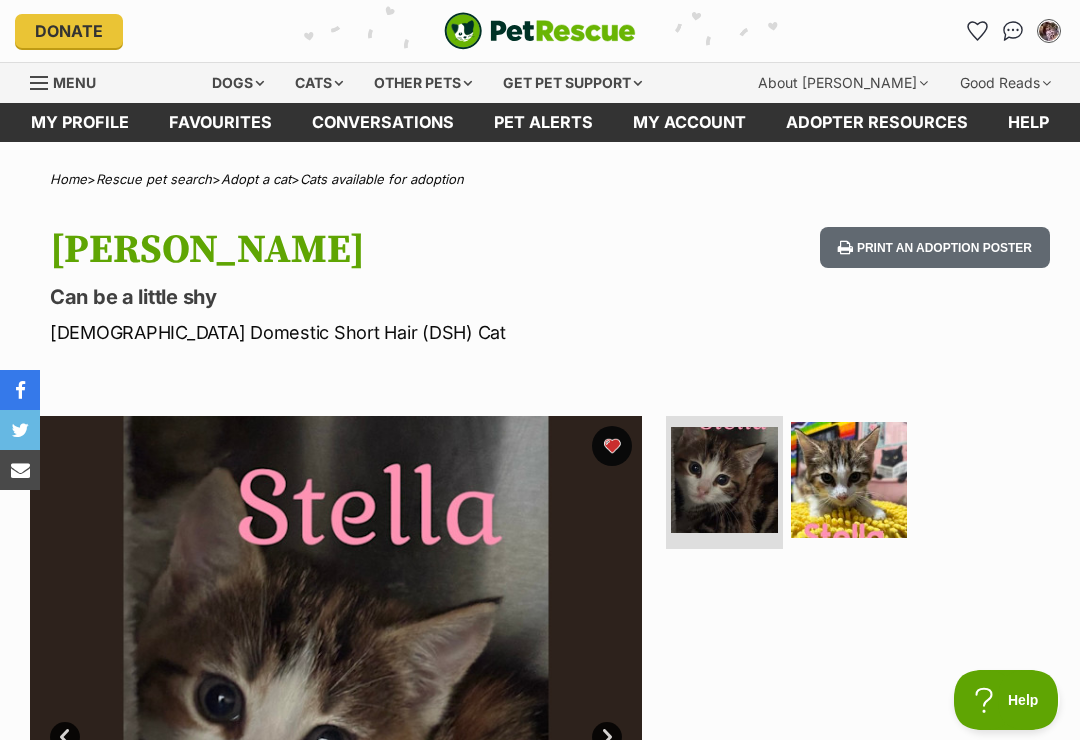 click at bounding box center [849, 480] 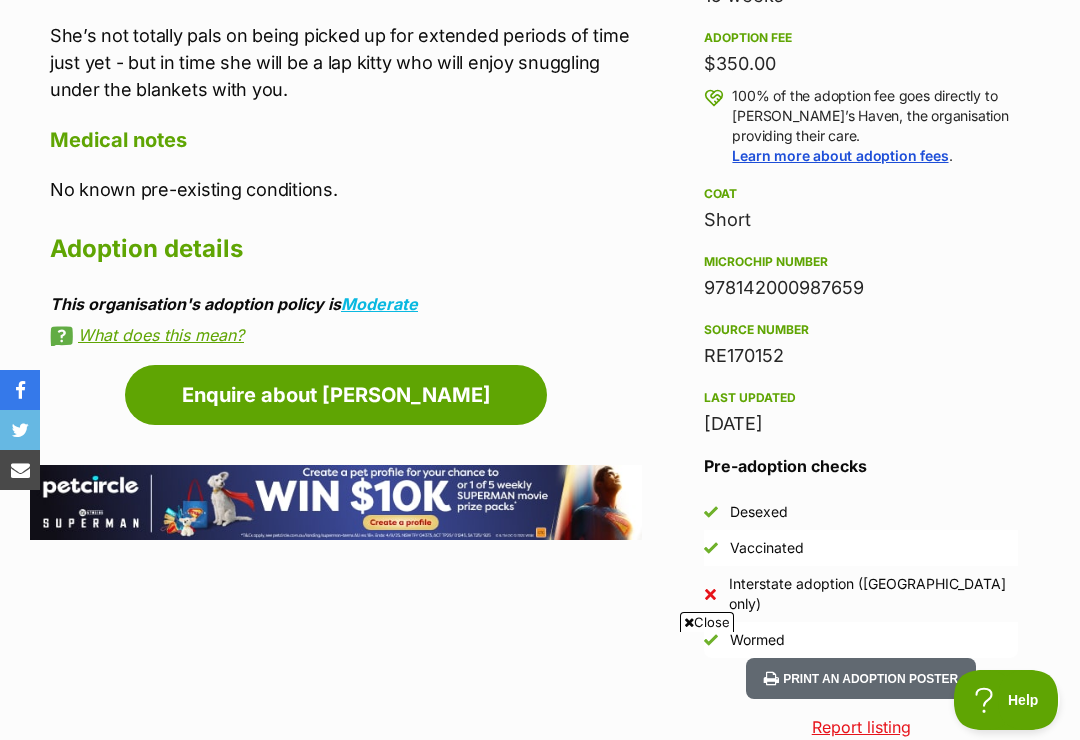 scroll, scrollTop: 1424, scrollLeft: 0, axis: vertical 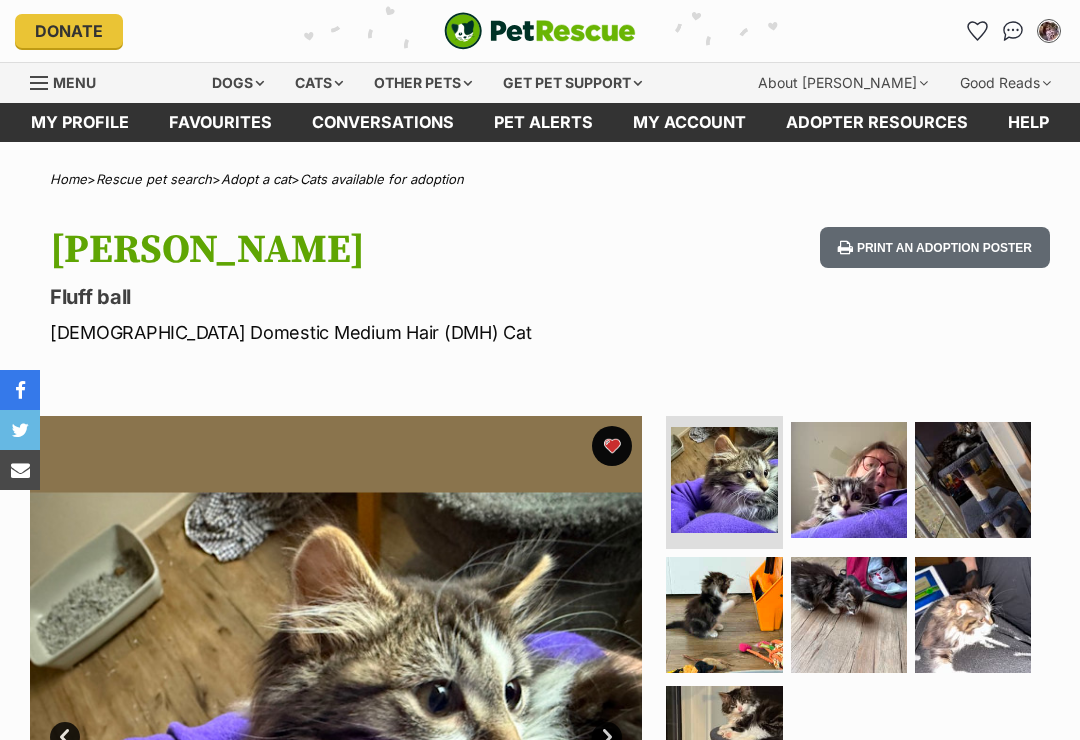click at bounding box center (849, 480) 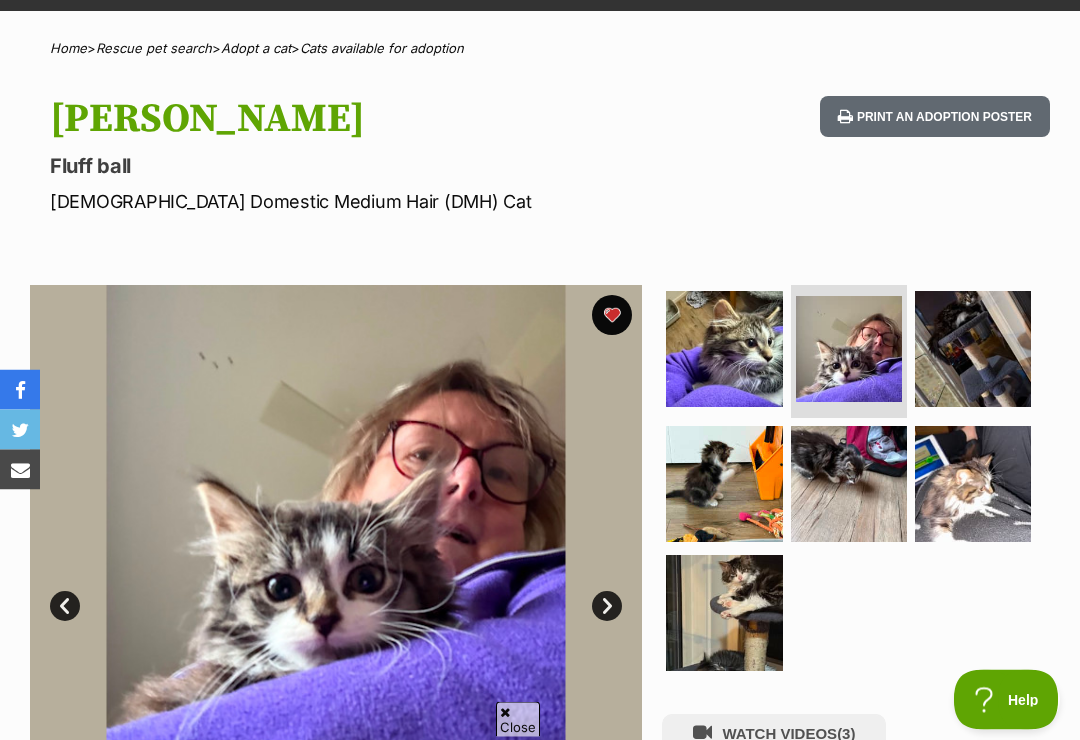 scroll, scrollTop: 133, scrollLeft: 0, axis: vertical 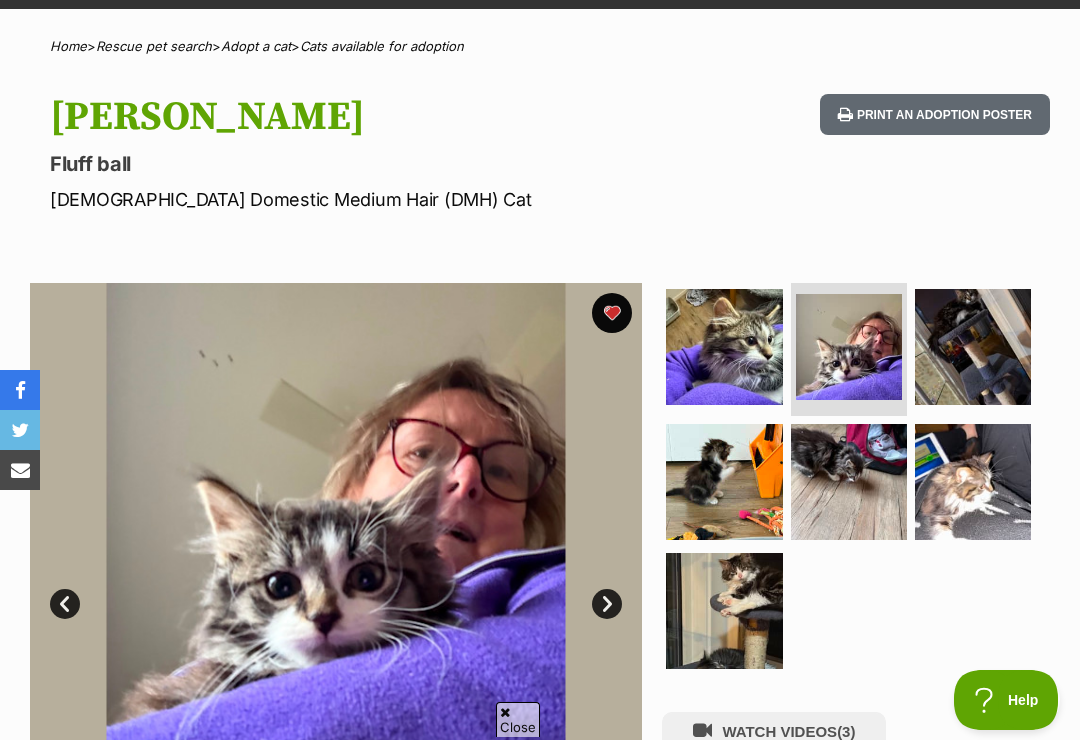 click at bounding box center [973, 347] 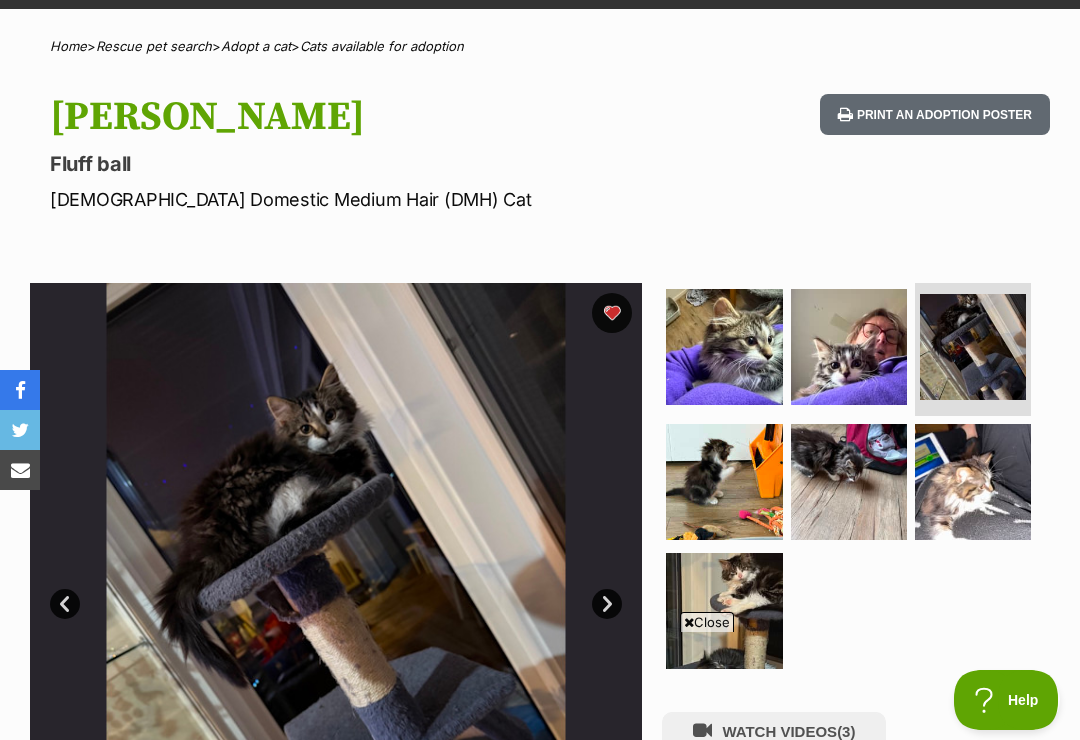 click at bounding box center (724, 482) 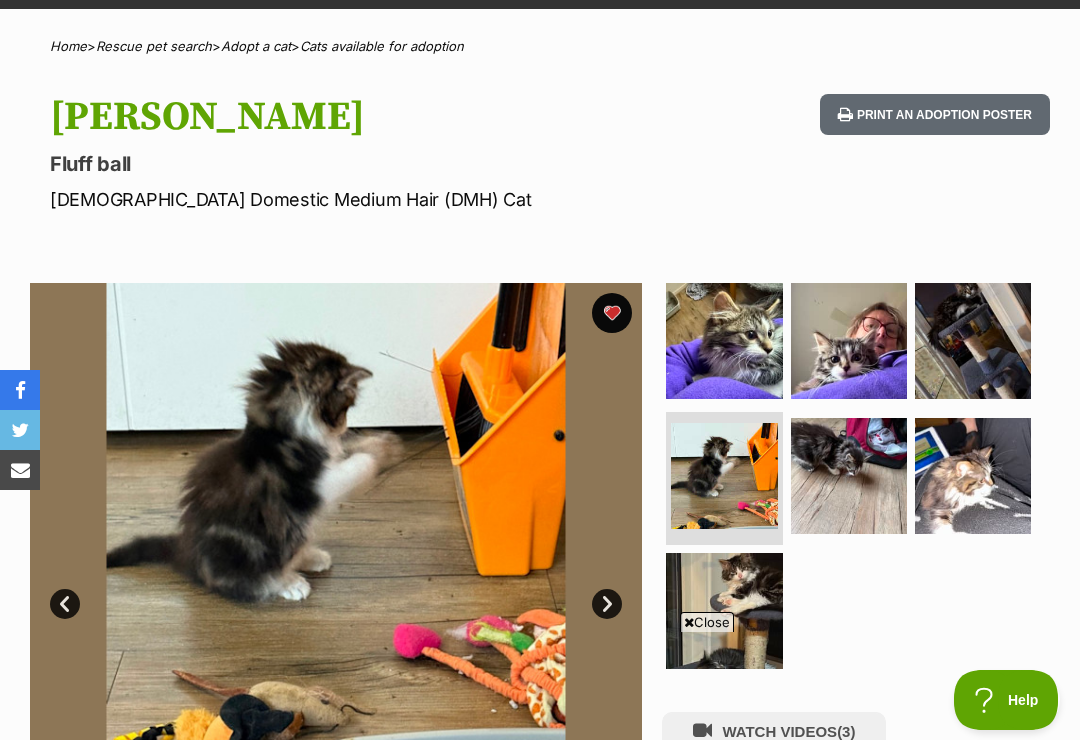 click at bounding box center (849, 476) 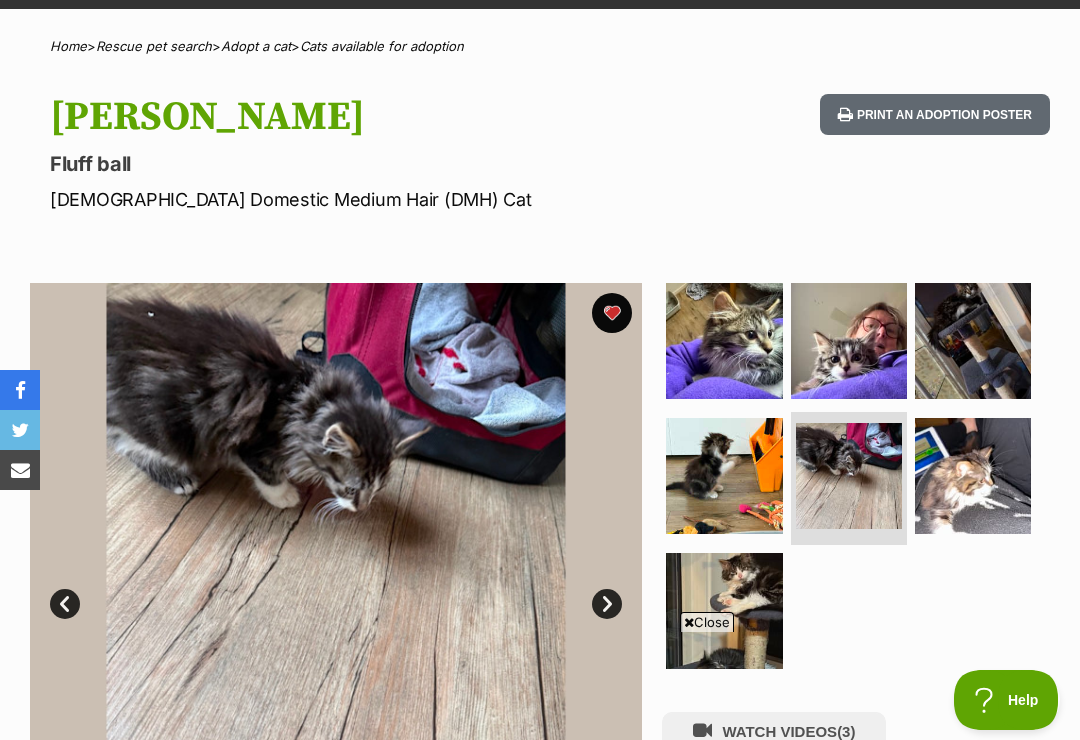 click at bounding box center [973, 476] 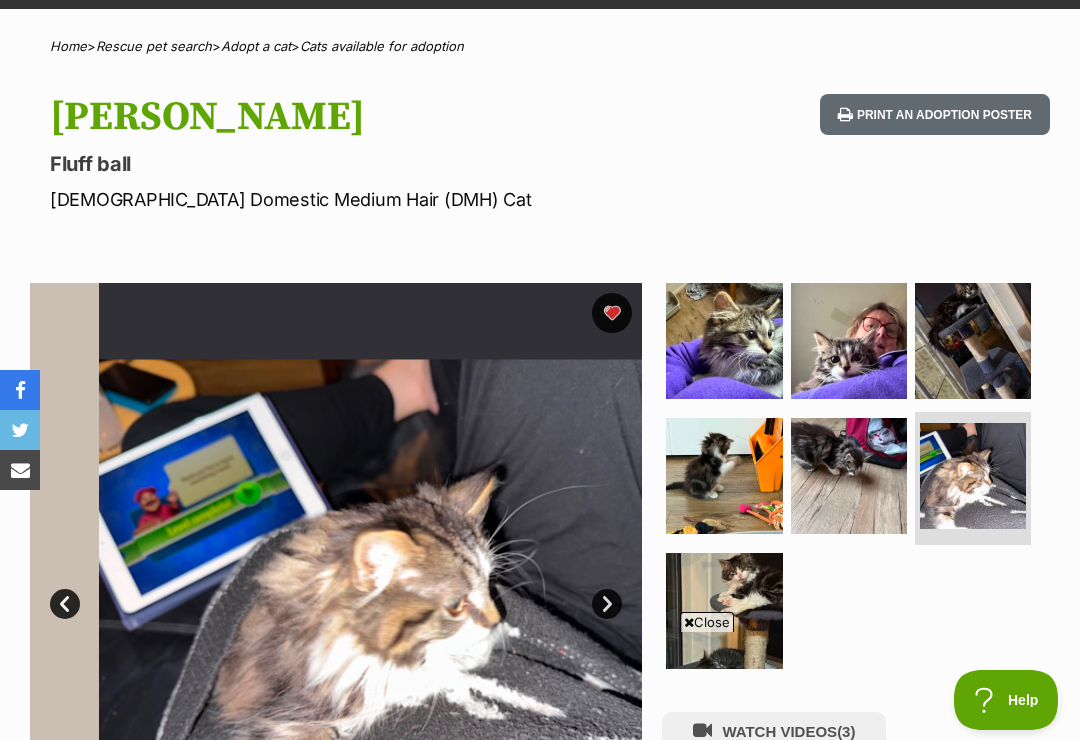 scroll, scrollTop: 0, scrollLeft: 0, axis: both 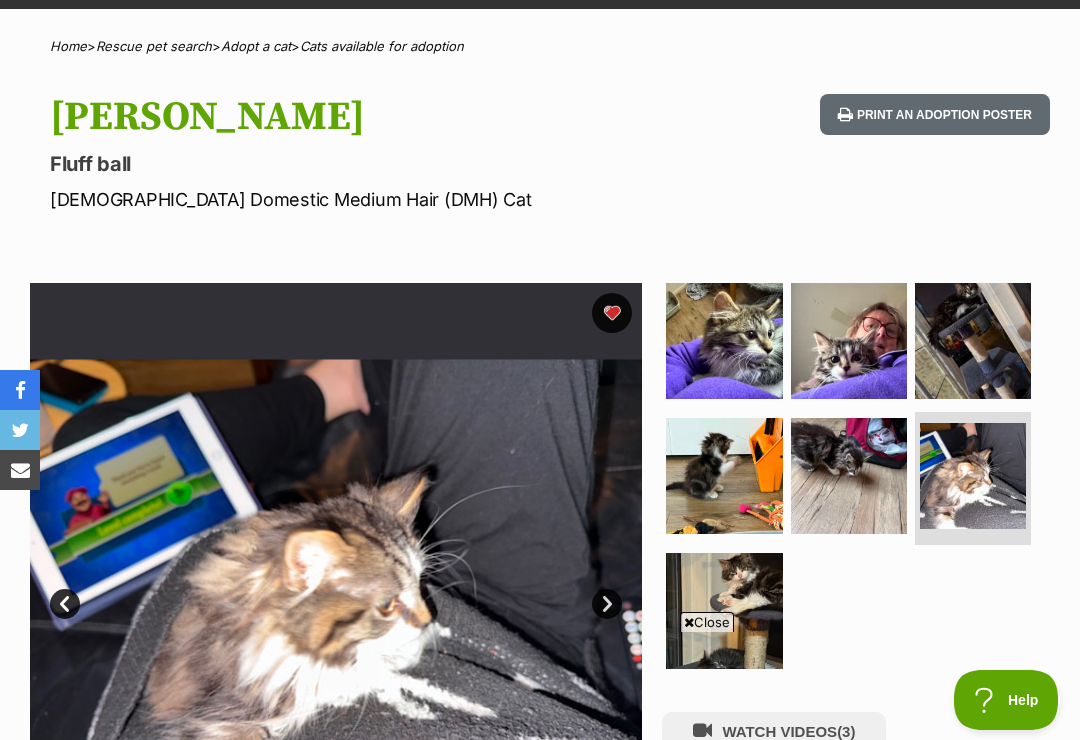 click at bounding box center (724, 611) 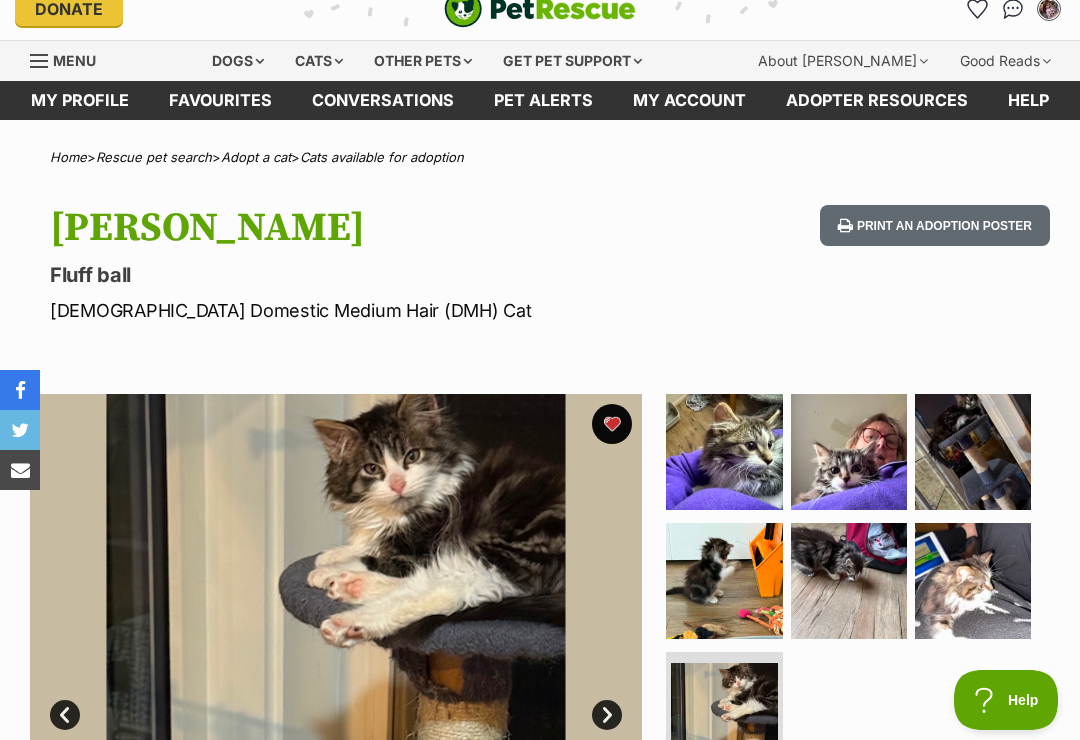 scroll, scrollTop: 0, scrollLeft: 0, axis: both 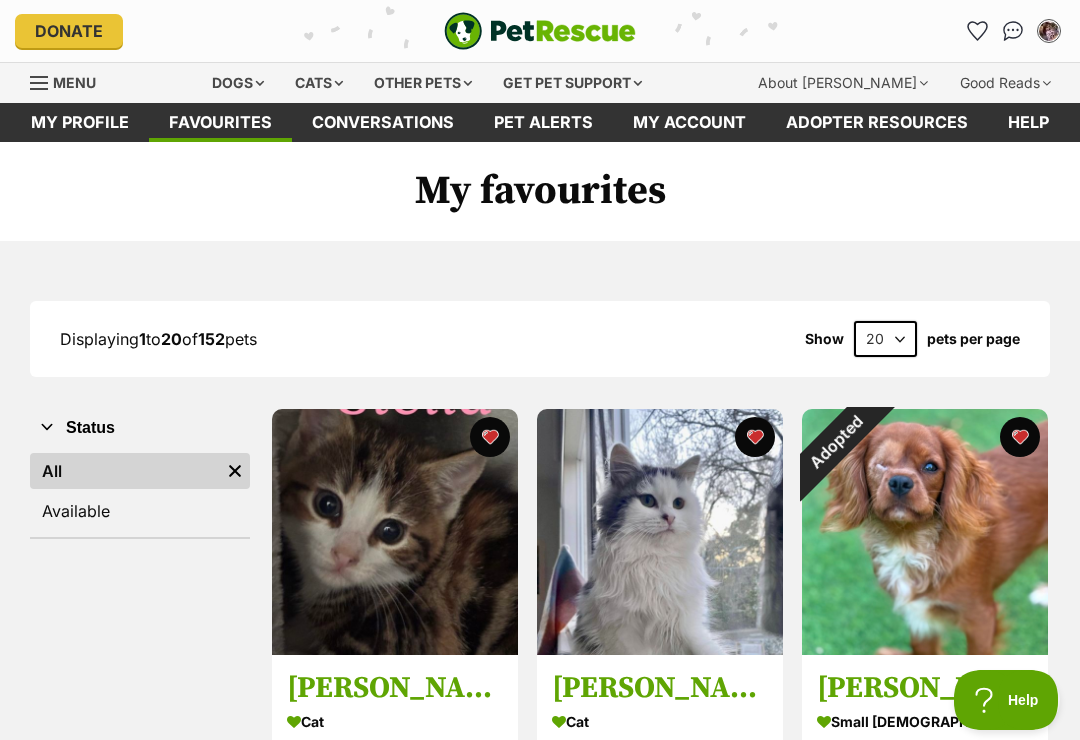 click on "Available" at bounding box center [140, 511] 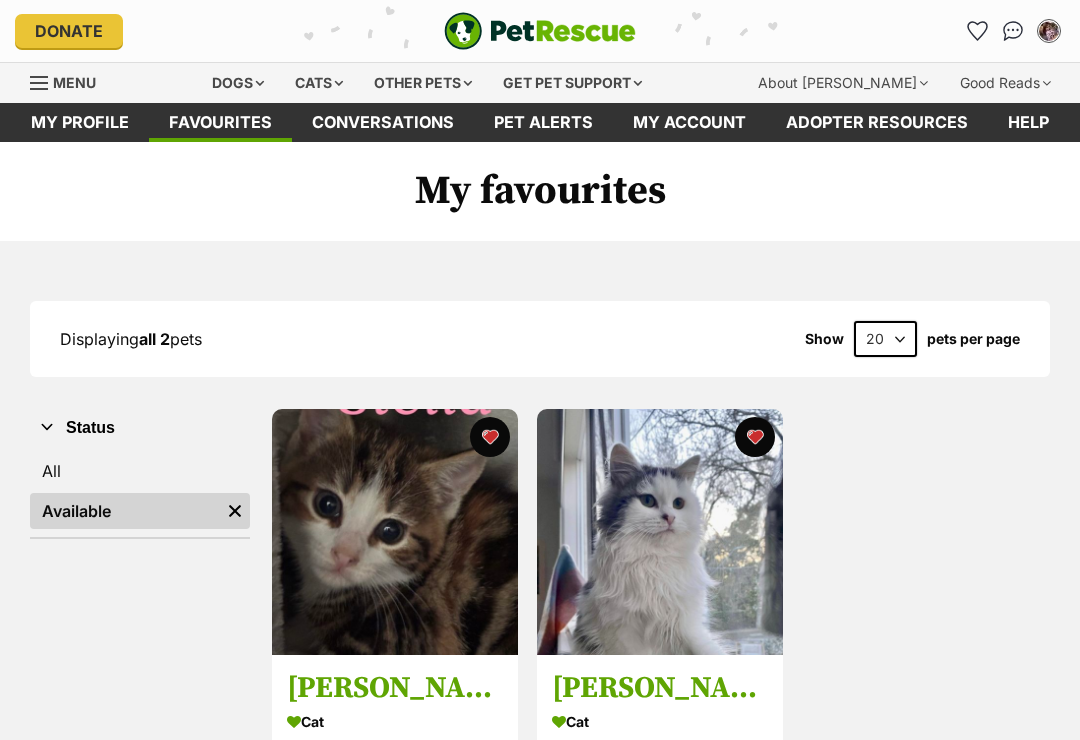 scroll, scrollTop: 0, scrollLeft: 0, axis: both 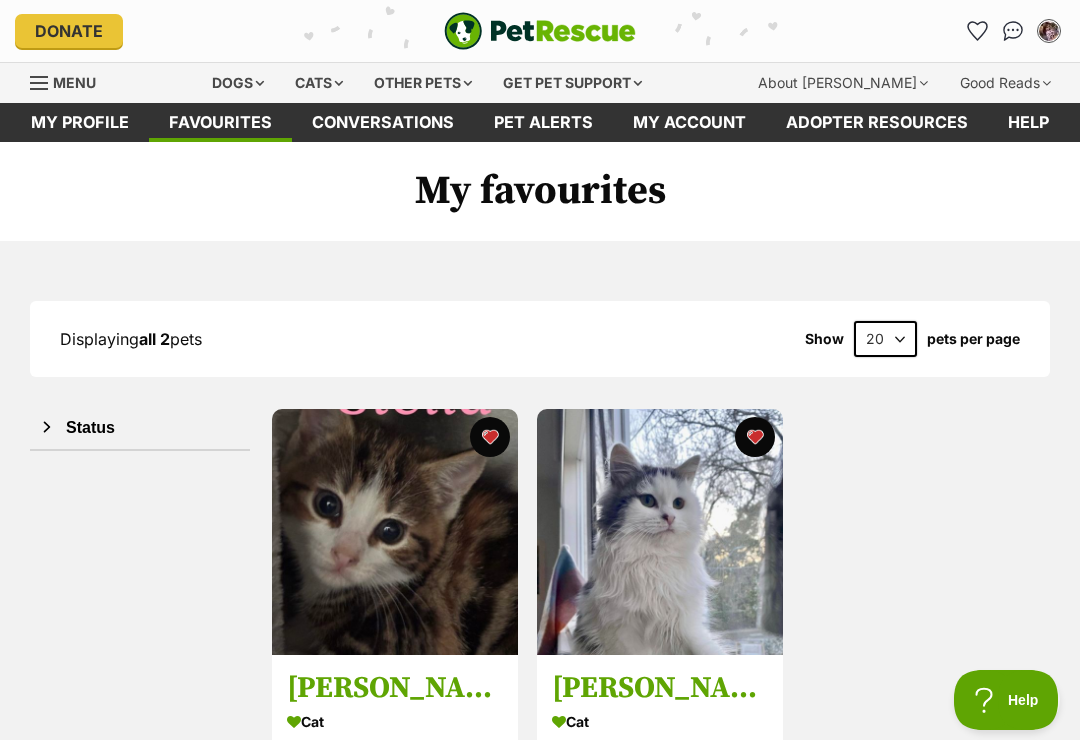 click on "Status" at bounding box center (140, 428) 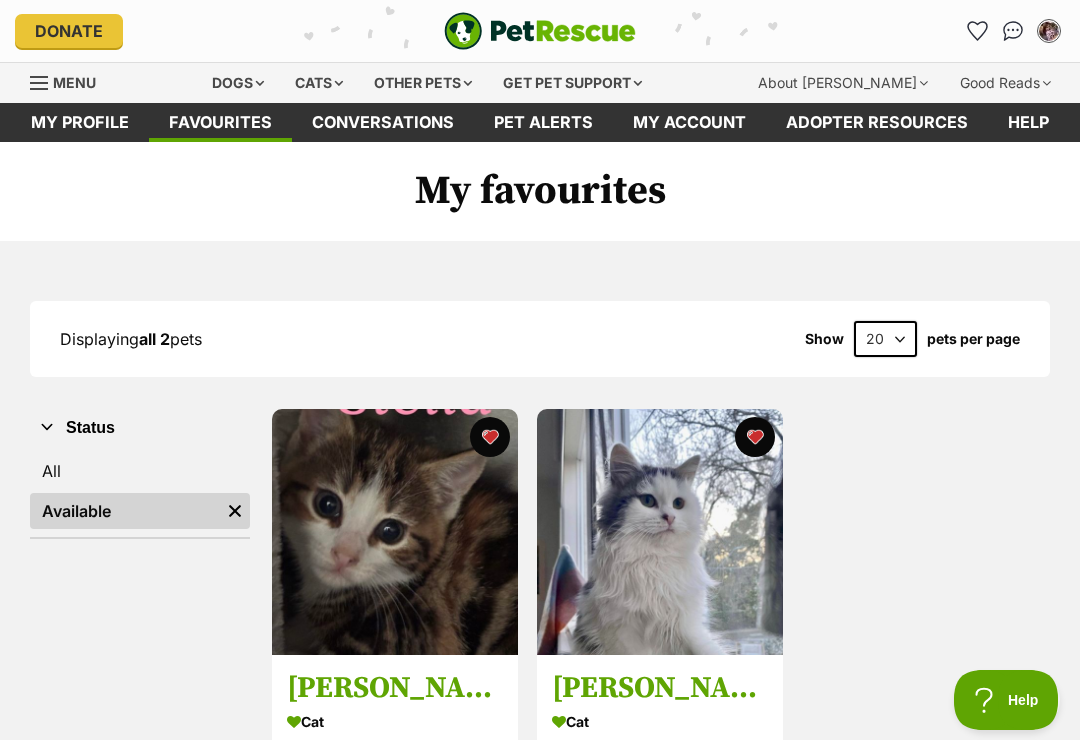 click on "All" at bounding box center [140, 471] 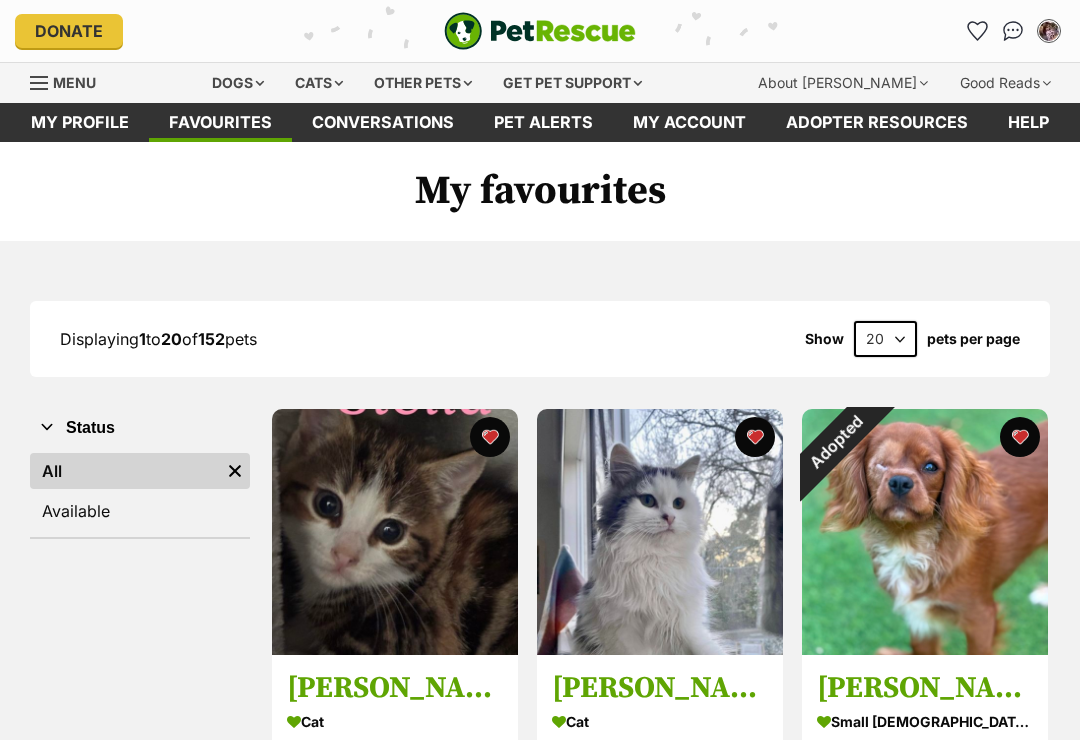 scroll, scrollTop: 0, scrollLeft: 0, axis: both 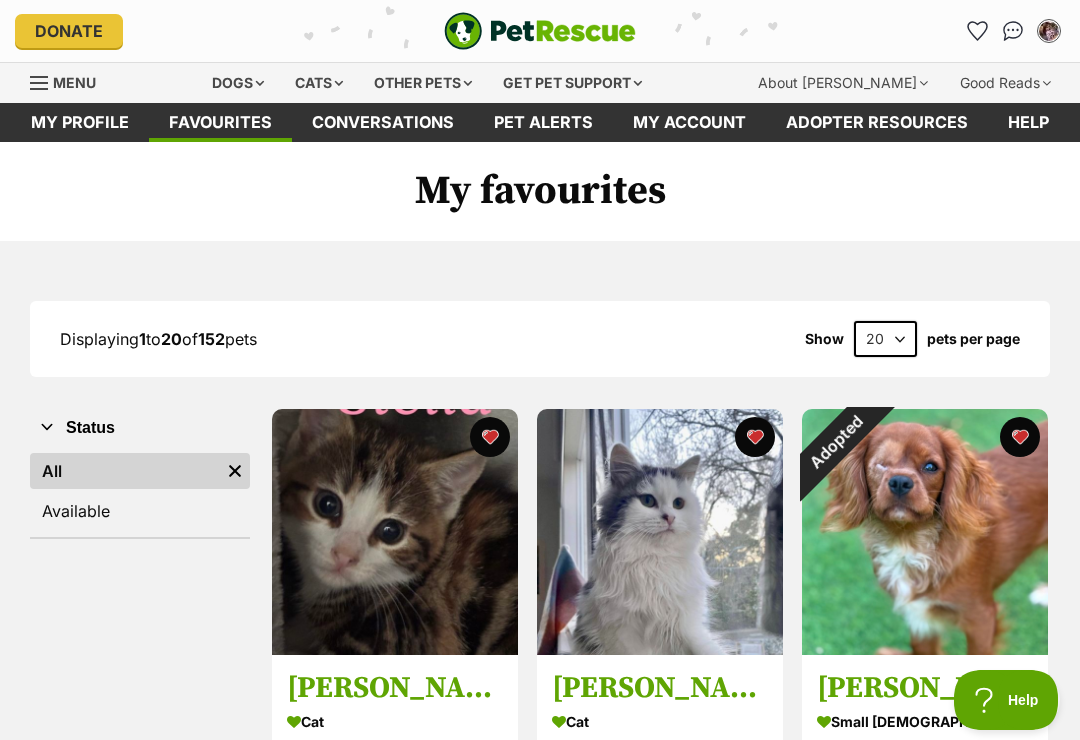 select on "60" 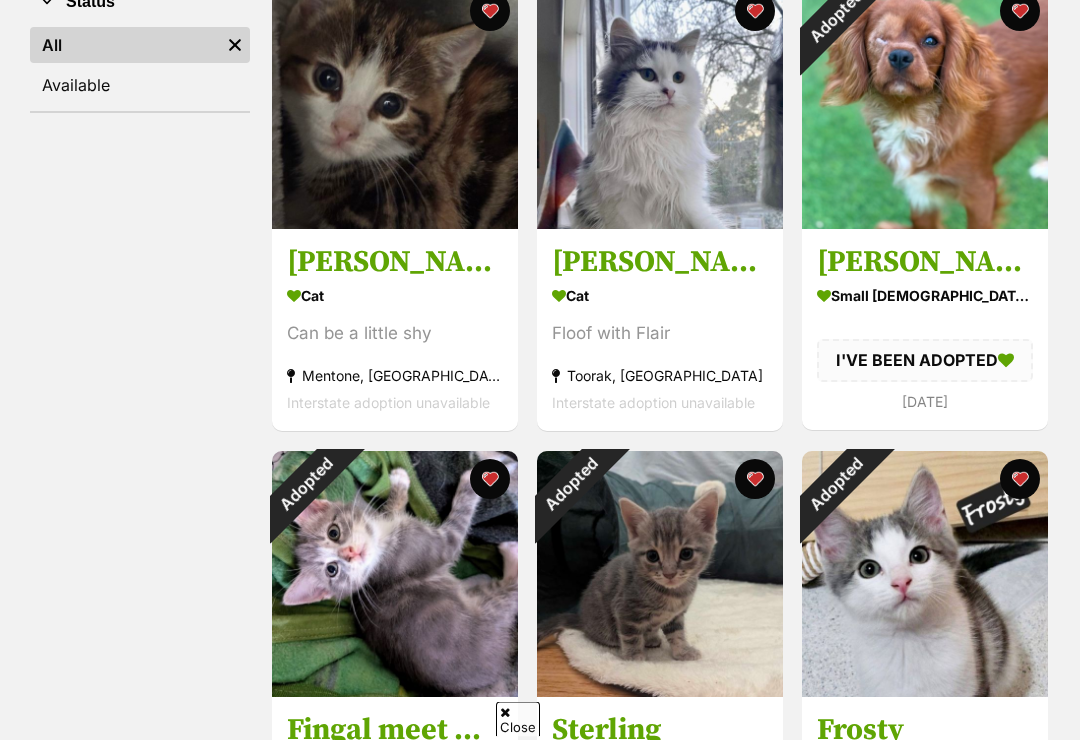 scroll, scrollTop: 0, scrollLeft: 0, axis: both 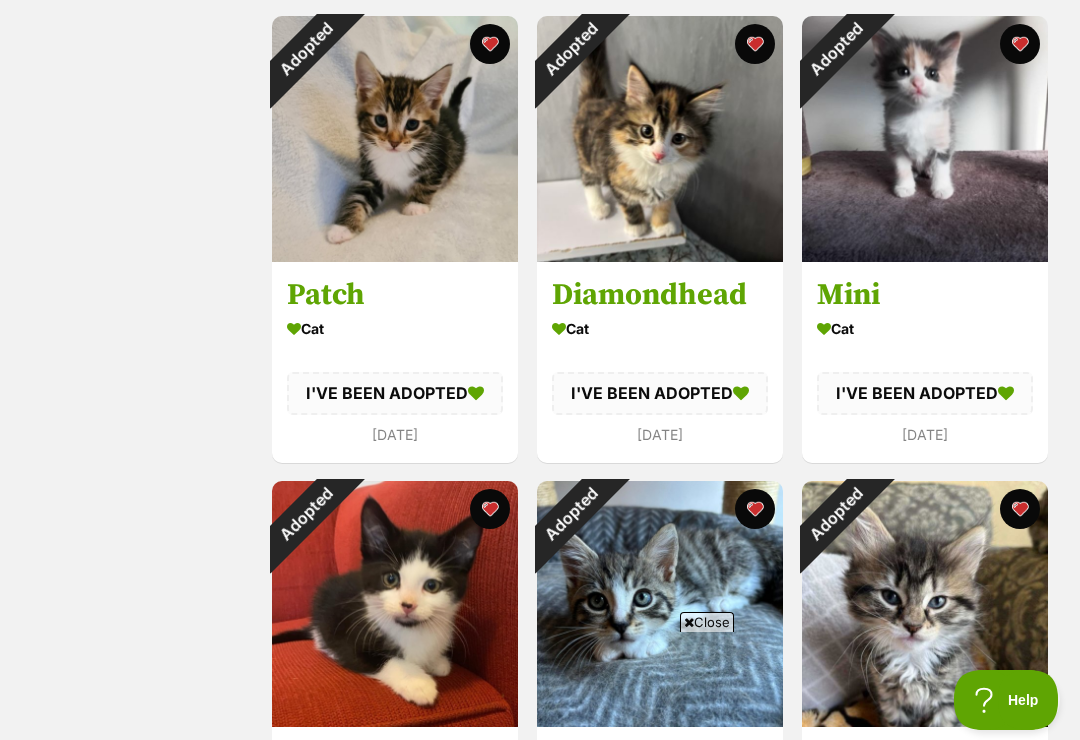 click on "Adopted" at bounding box center (835, 49) 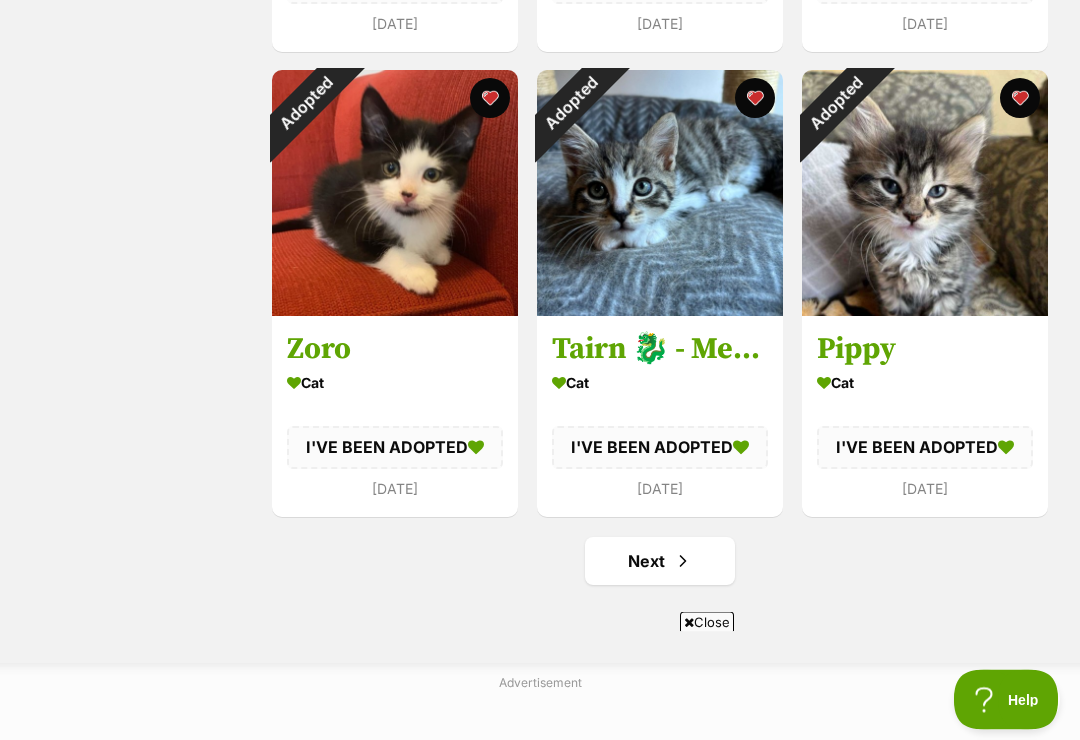 scroll, scrollTop: 9209, scrollLeft: 0, axis: vertical 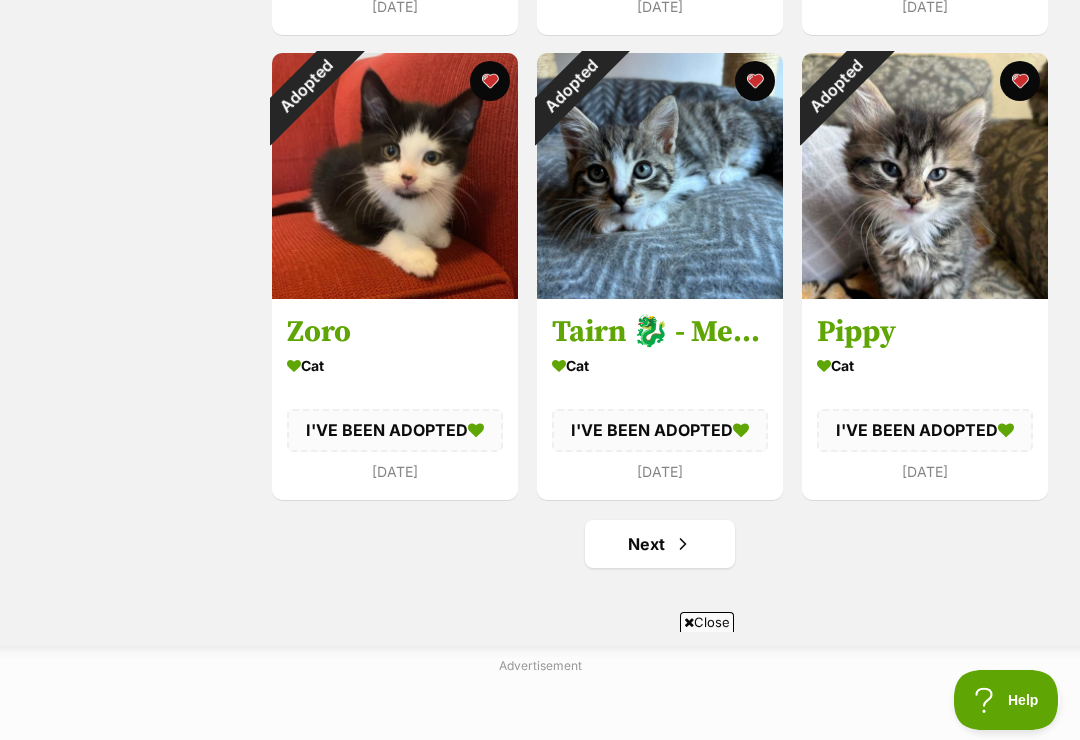 click at bounding box center [683, 544] 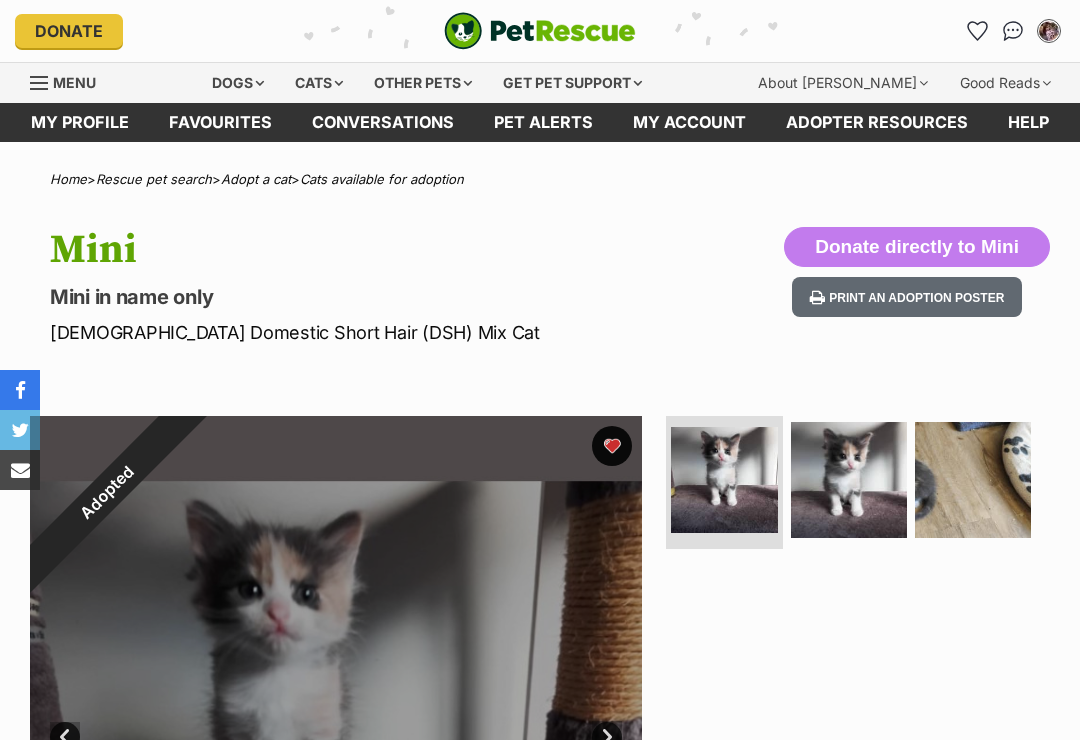 scroll, scrollTop: 453, scrollLeft: 0, axis: vertical 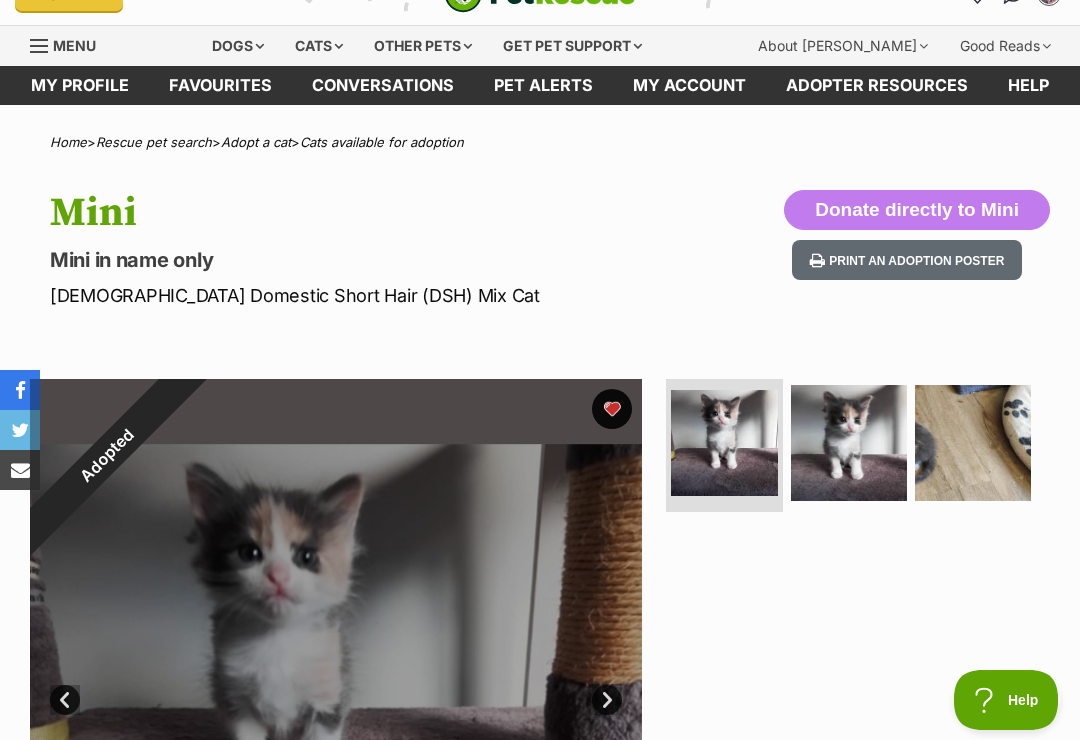 click at bounding box center (849, 443) 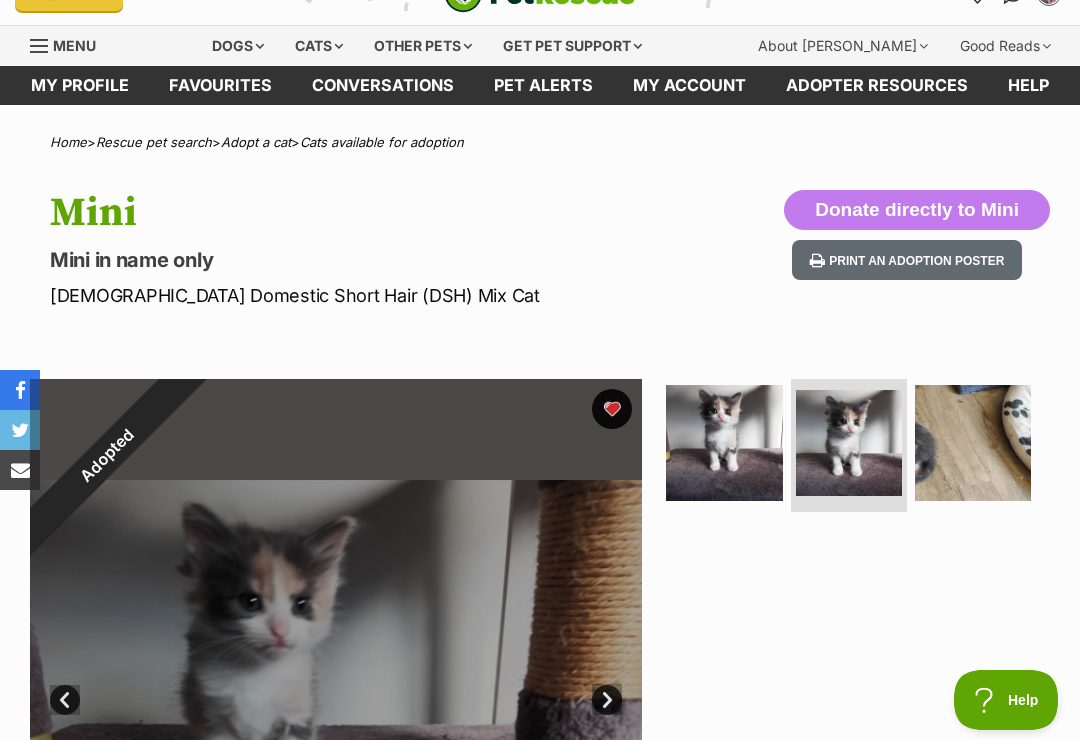 click at bounding box center (973, 443) 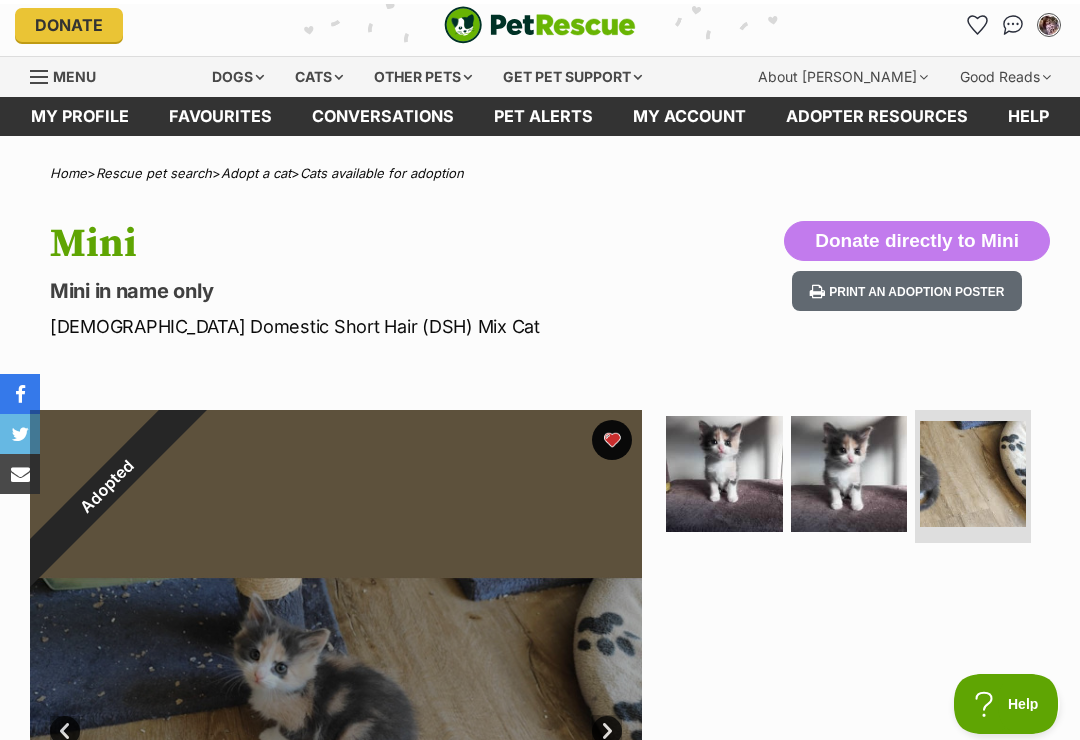 scroll, scrollTop: 0, scrollLeft: 0, axis: both 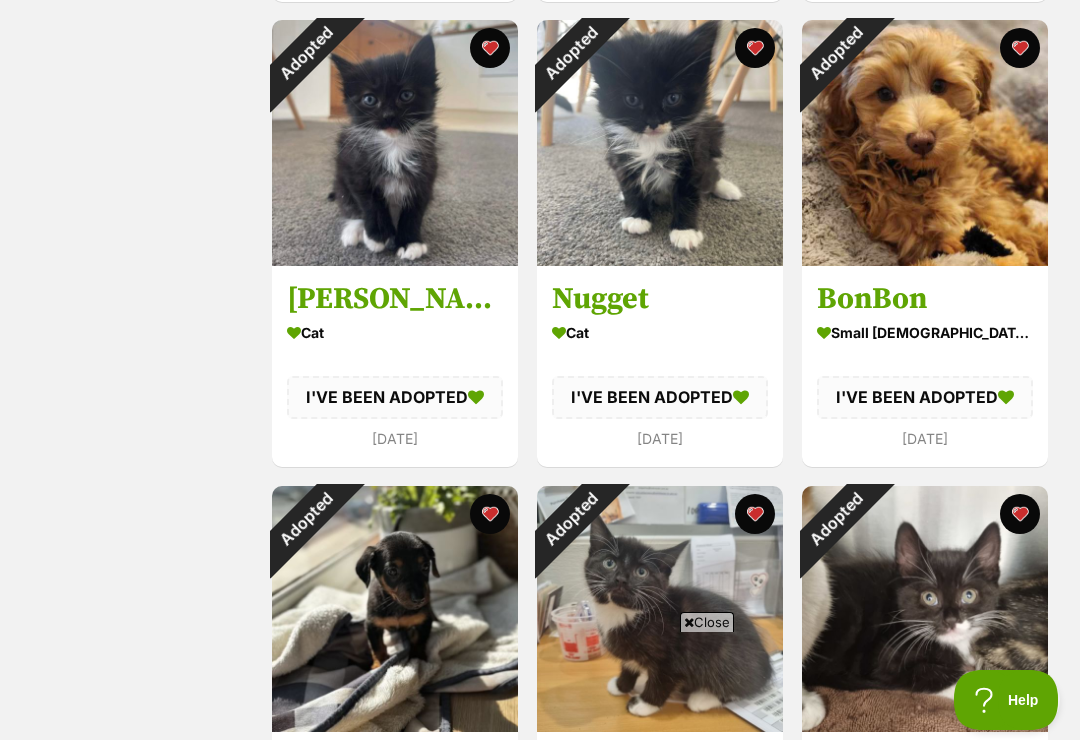 click on "Adopted" at bounding box center (835, 53) 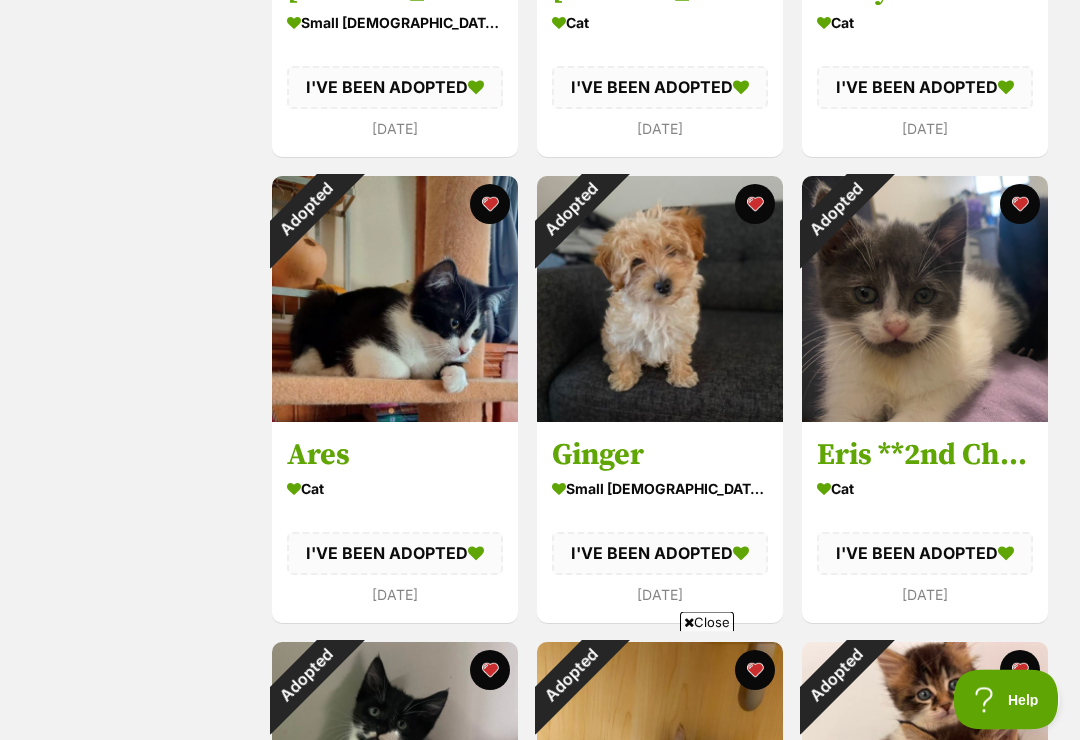 scroll, scrollTop: 6294, scrollLeft: 0, axis: vertical 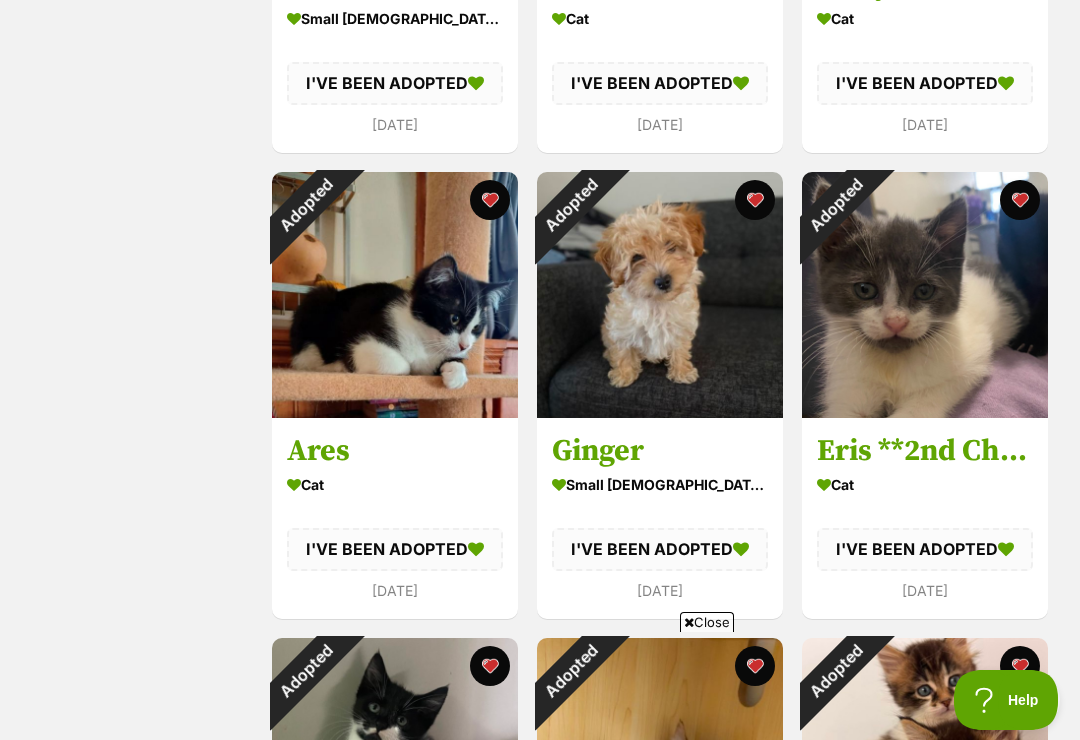 click on "Close" at bounding box center [707, 622] 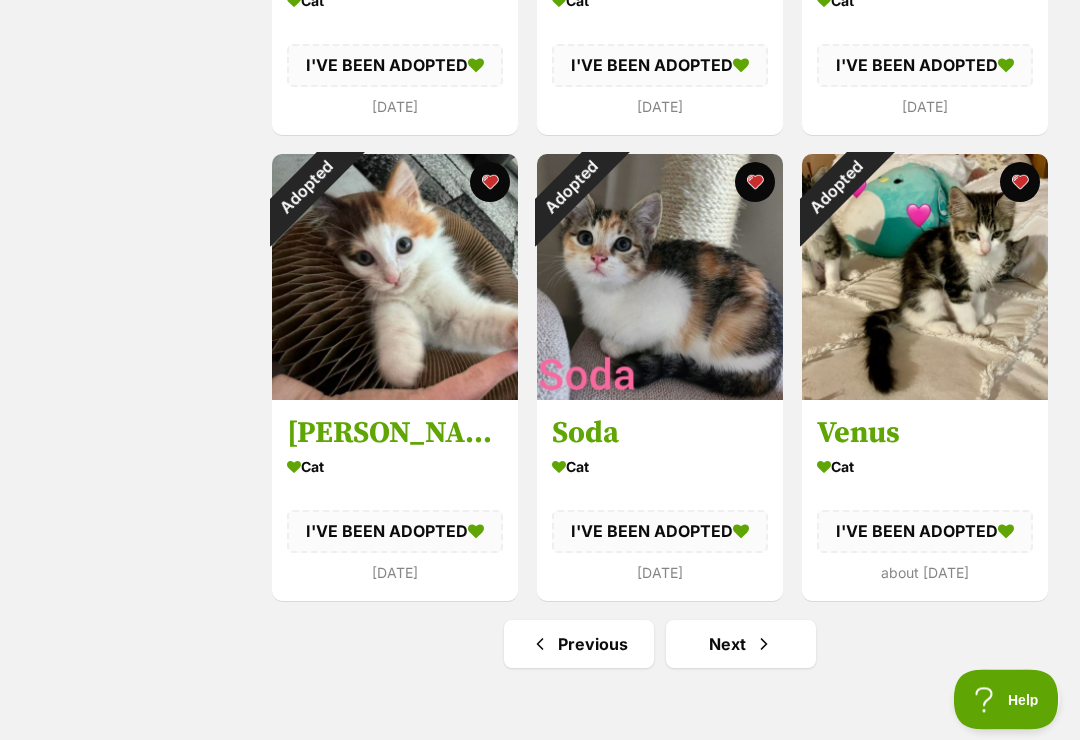 scroll, scrollTop: 9107, scrollLeft: 0, axis: vertical 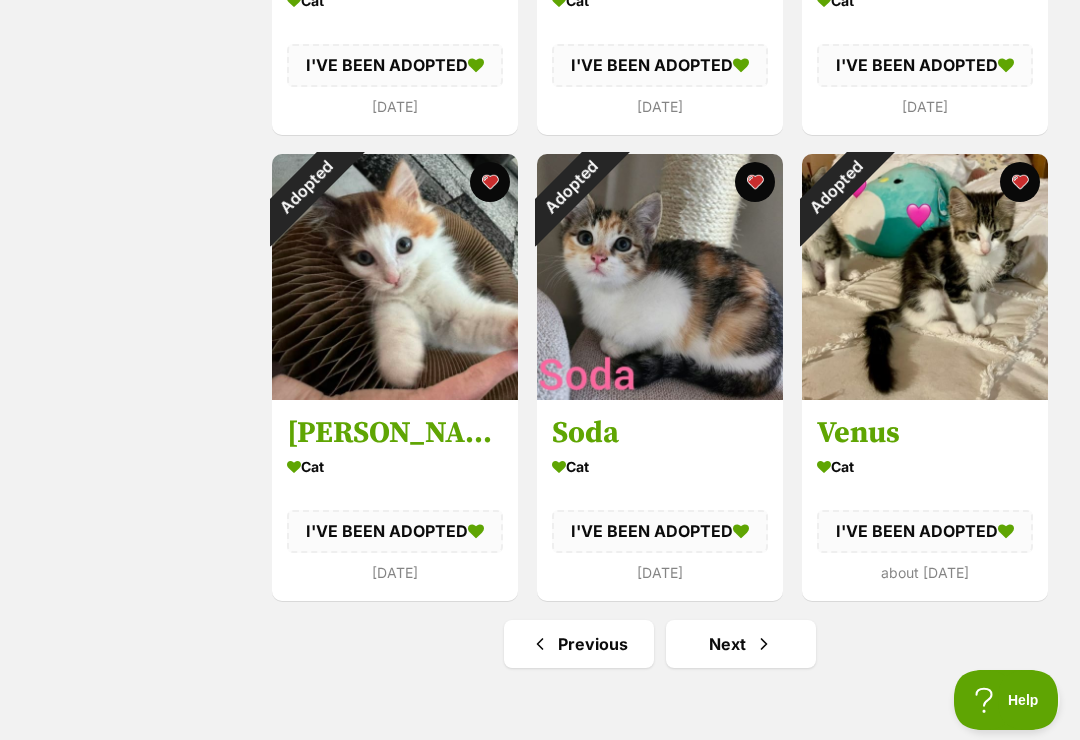 click on "Next" at bounding box center (741, 644) 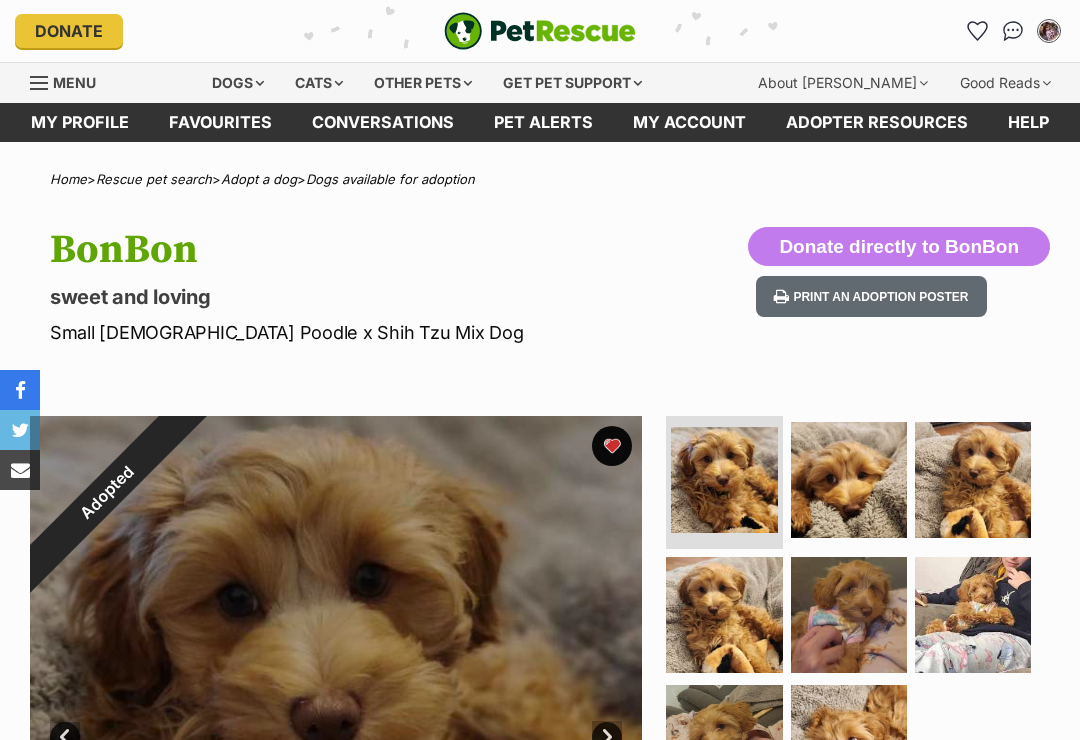 scroll, scrollTop: 0, scrollLeft: 0, axis: both 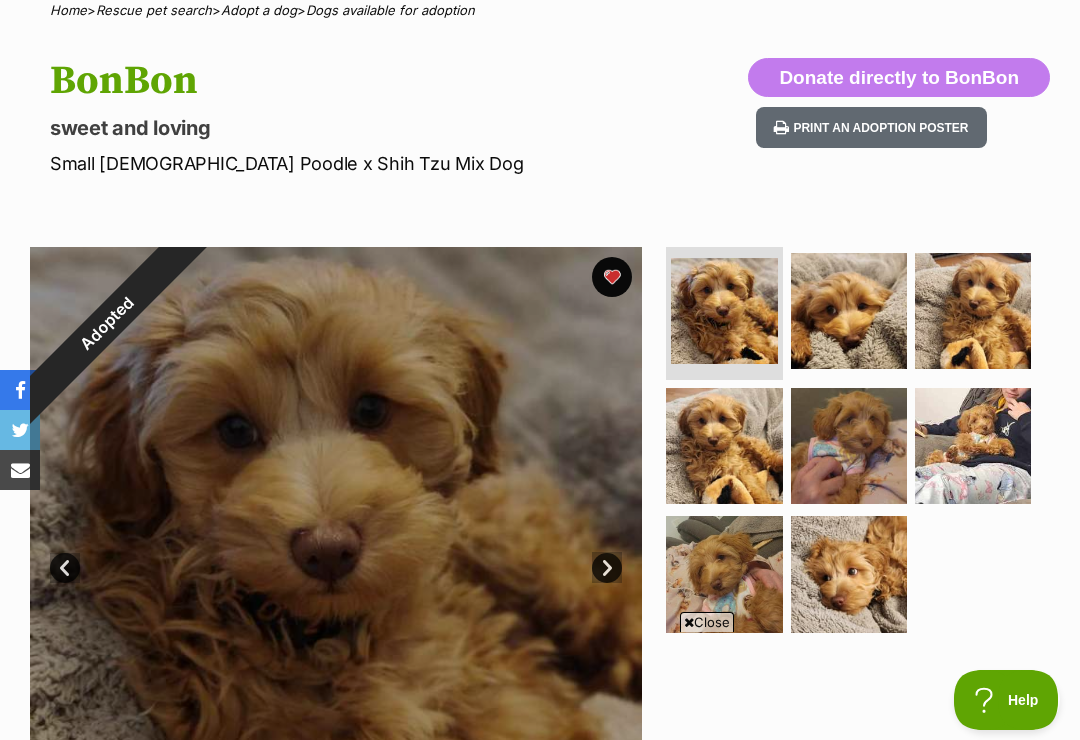 click at bounding box center (849, 311) 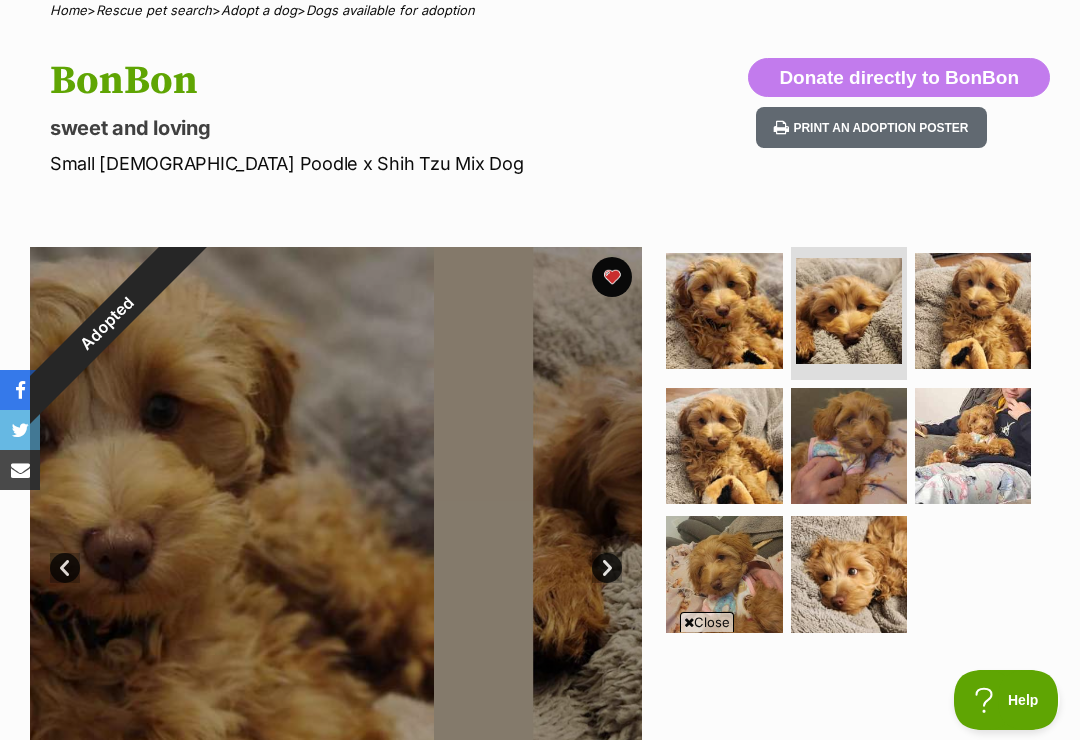 click at bounding box center [973, 311] 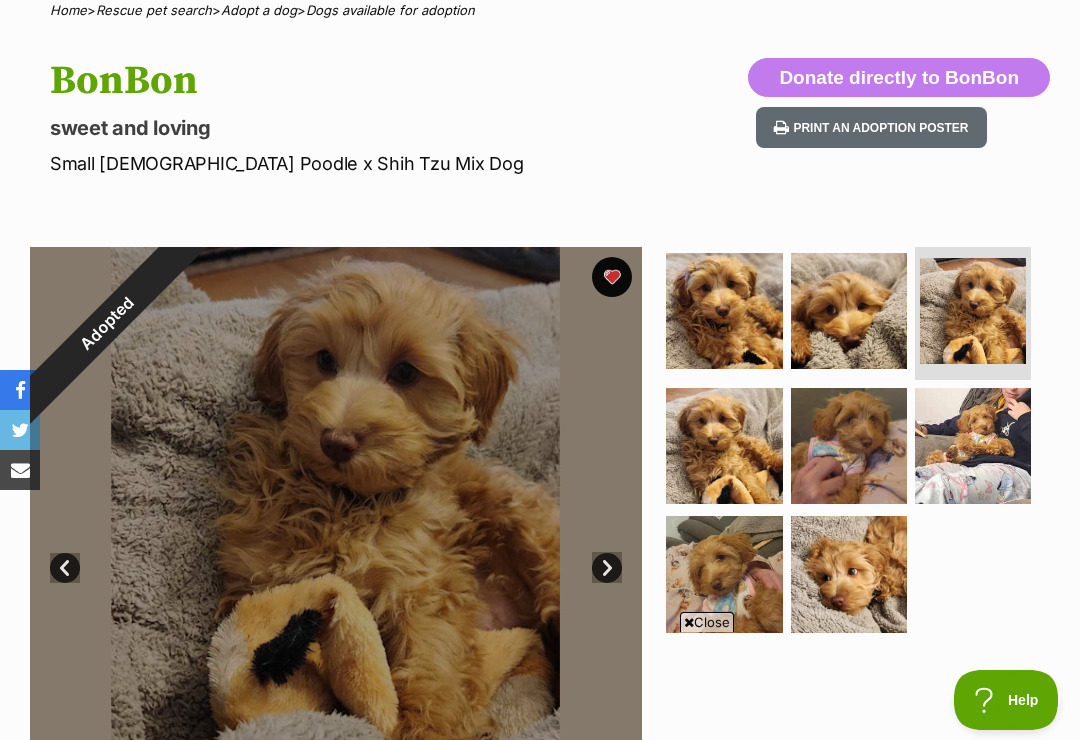 click at bounding box center [849, 446] 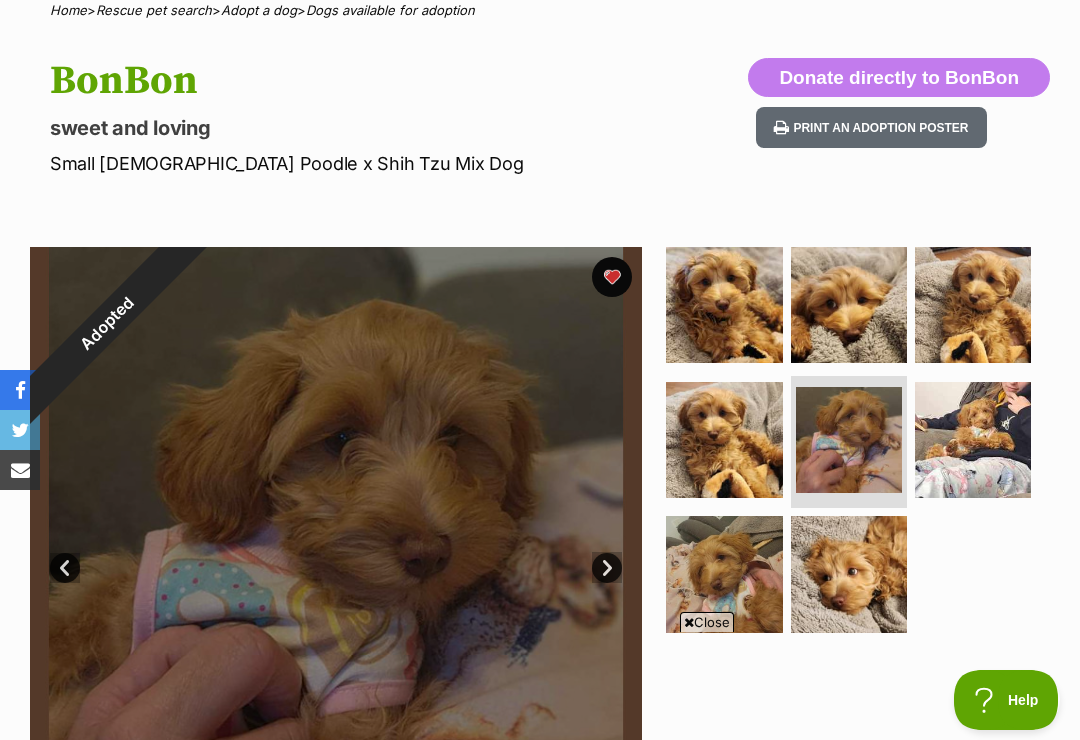 click at bounding box center [849, 440] 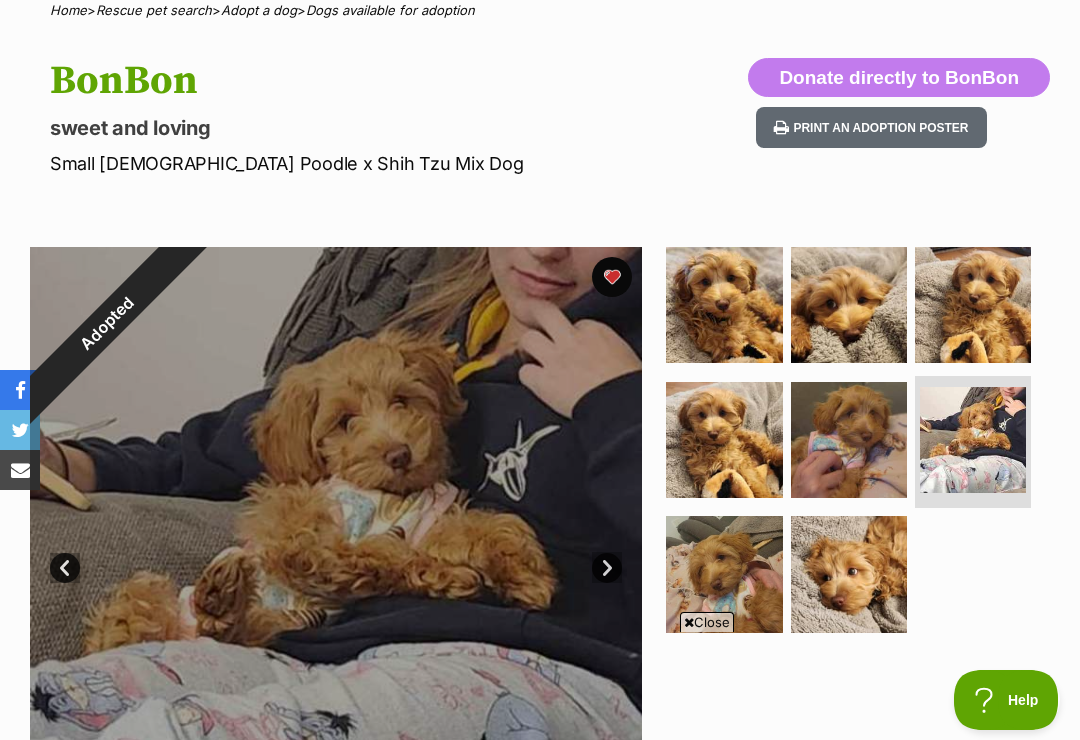 click at bounding box center (724, 574) 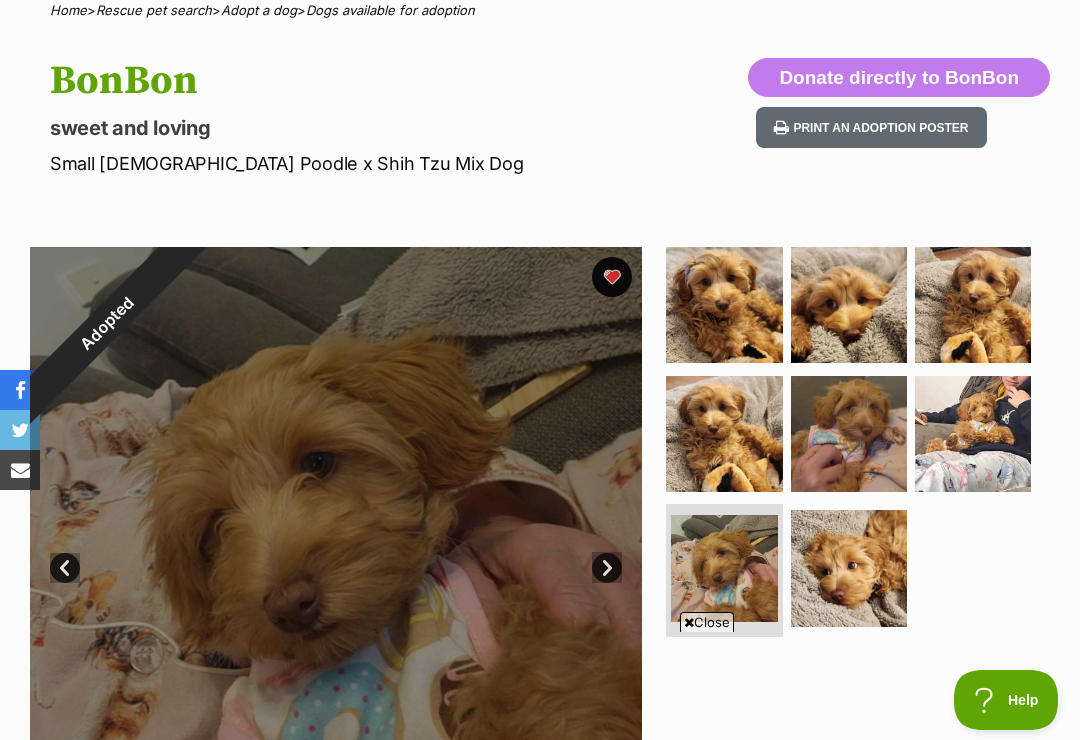 click at bounding box center [849, 568] 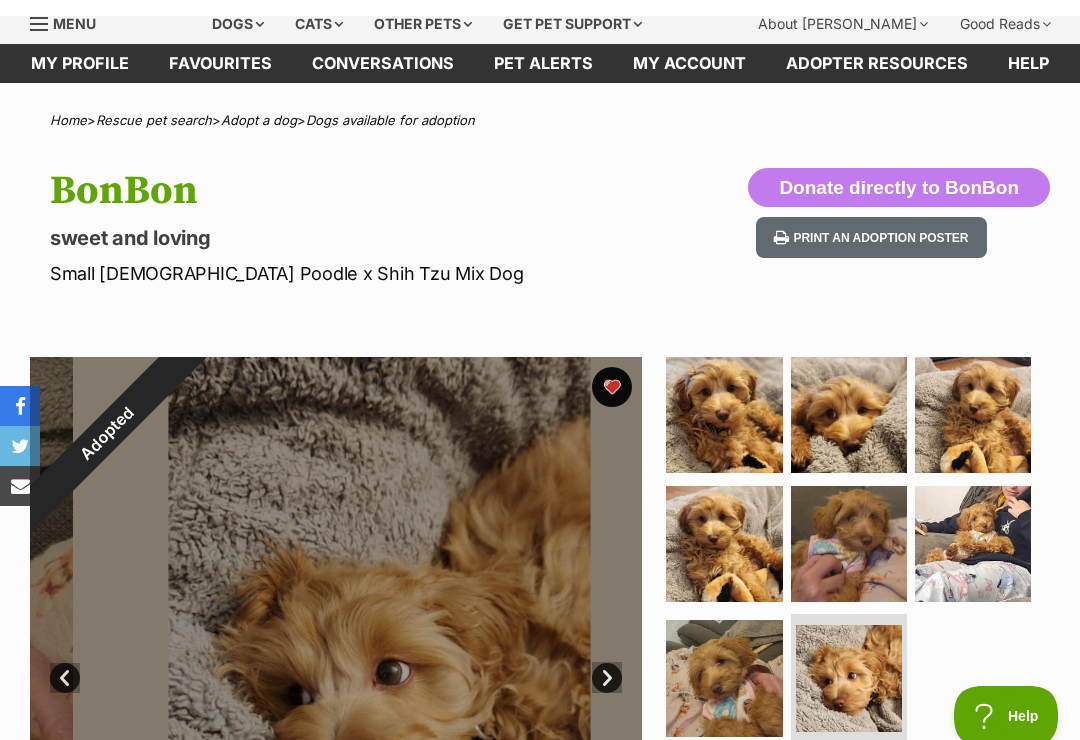 scroll, scrollTop: 0, scrollLeft: 0, axis: both 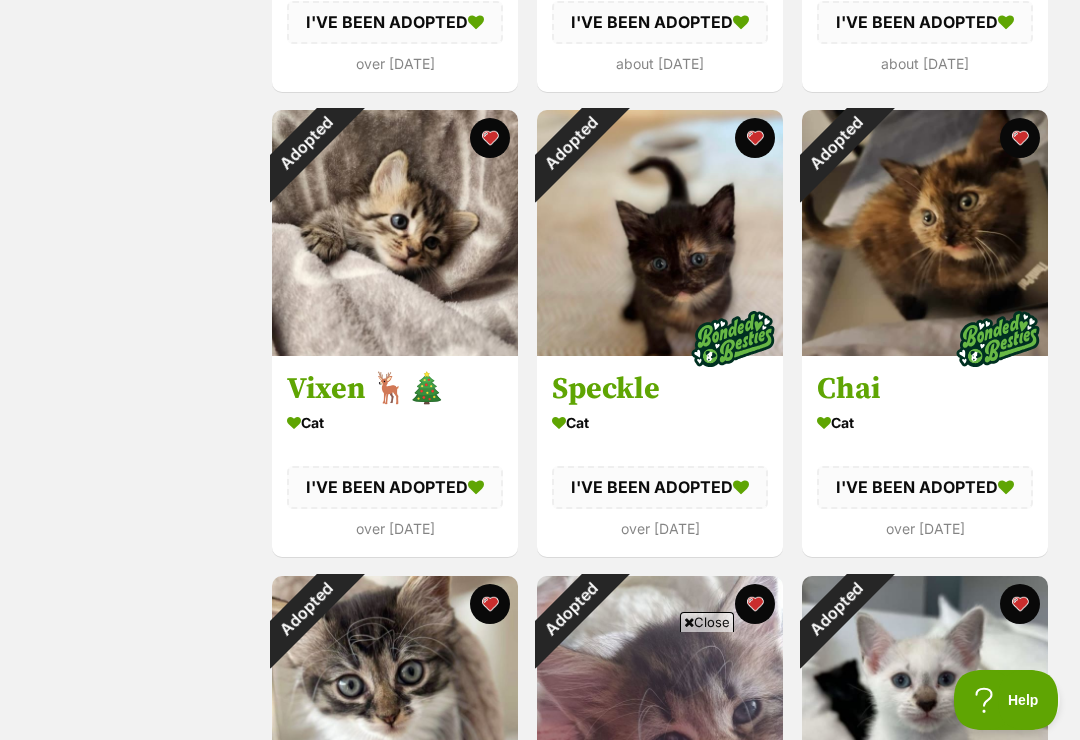click on "Adopted" at bounding box center (305, 143) 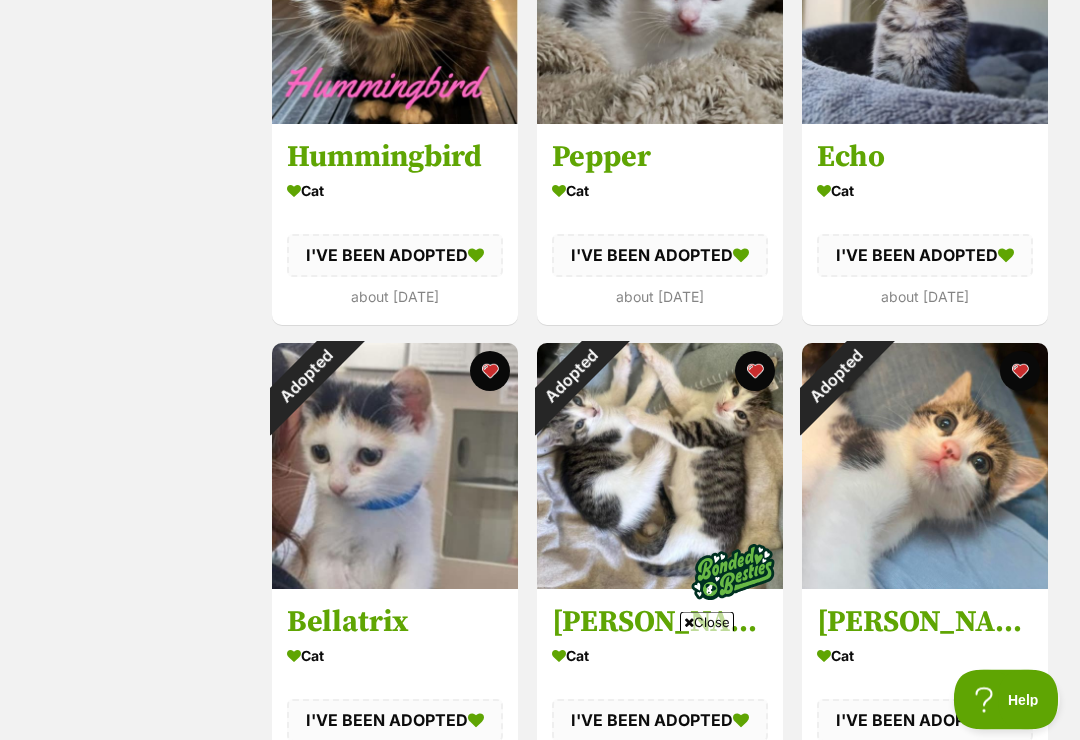 scroll, scrollTop: 1811, scrollLeft: 0, axis: vertical 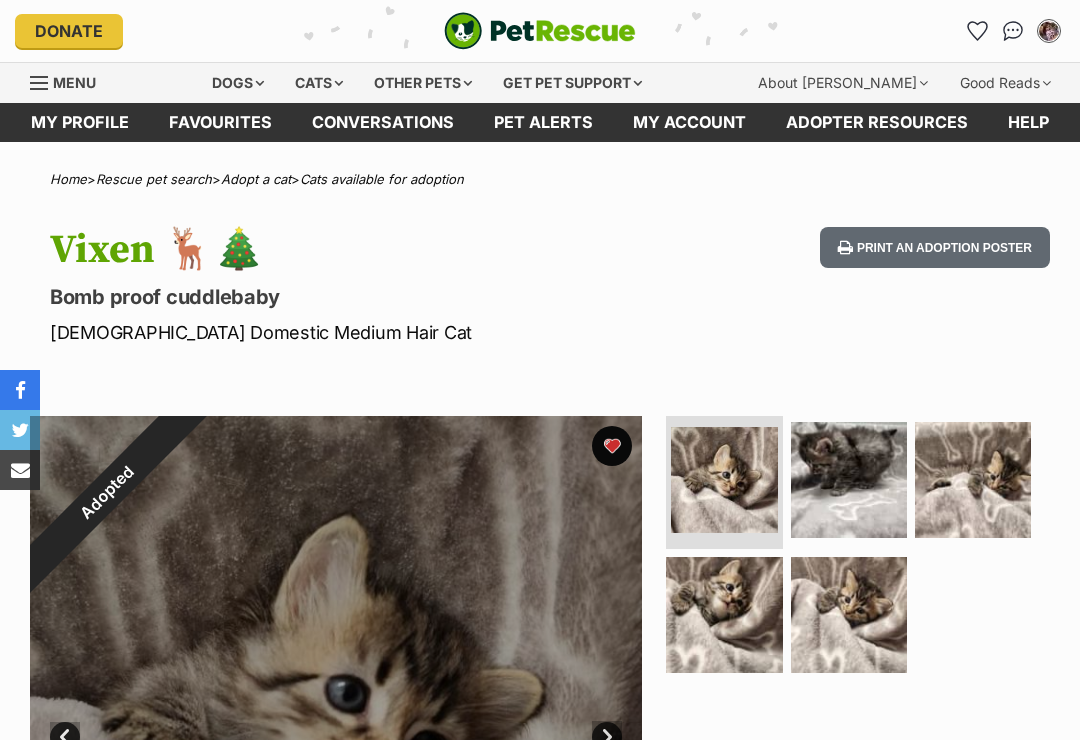 click at bounding box center (849, 480) 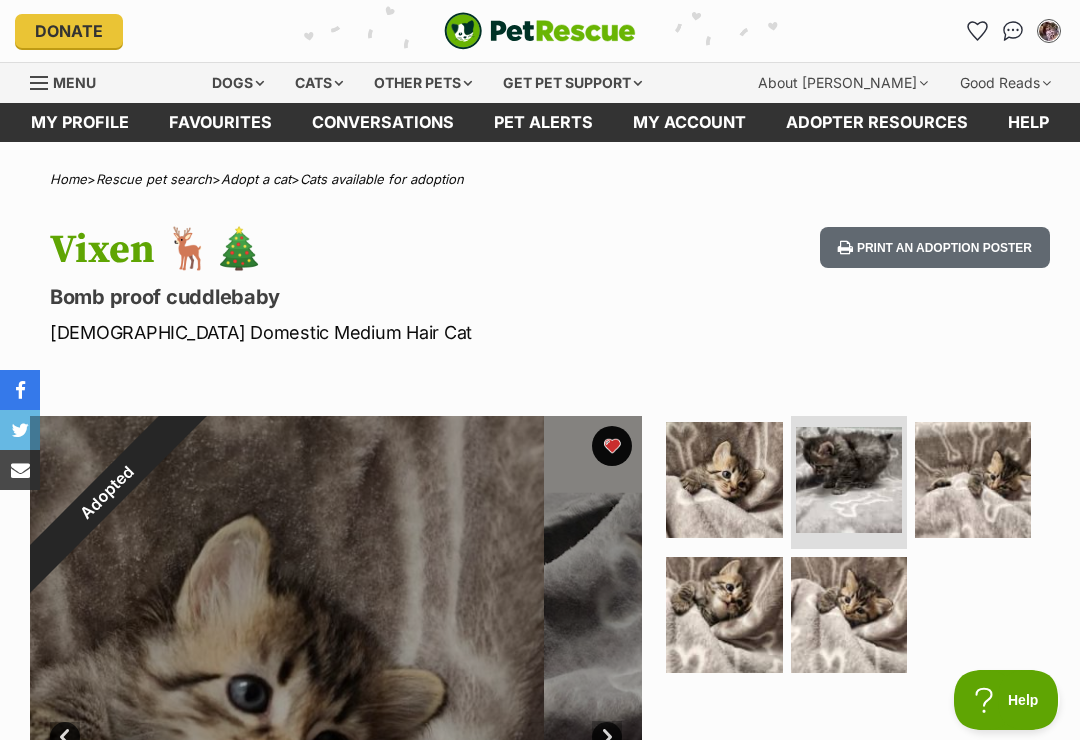 scroll, scrollTop: 0, scrollLeft: 0, axis: both 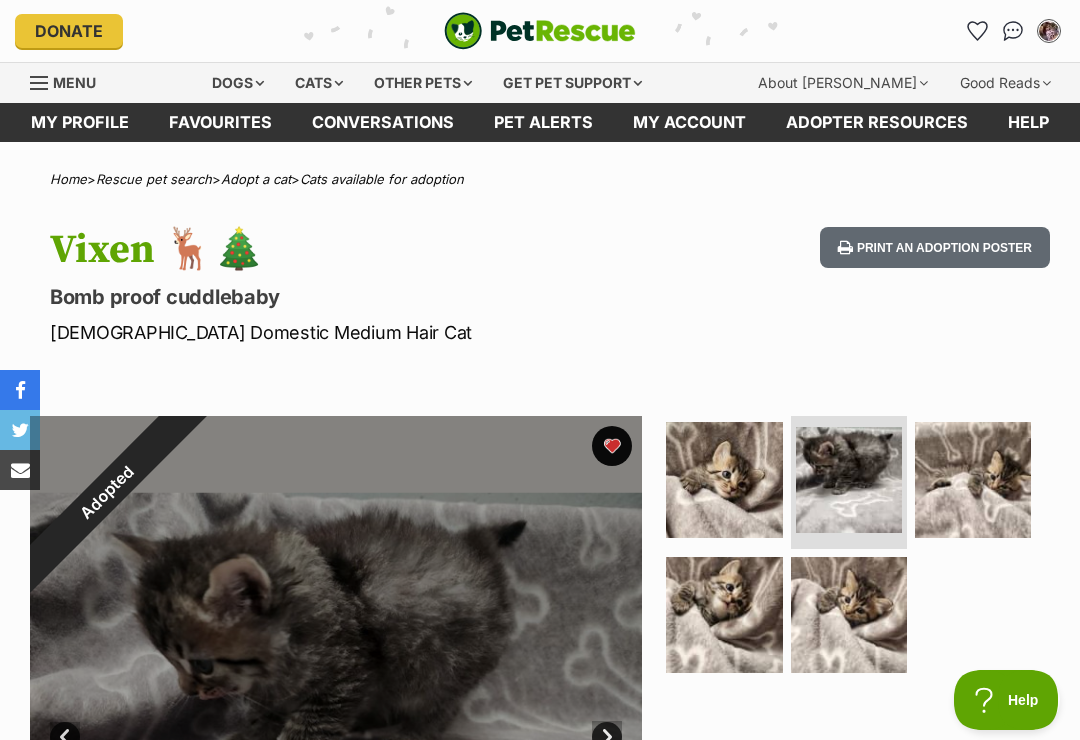 click at bounding box center [973, 480] 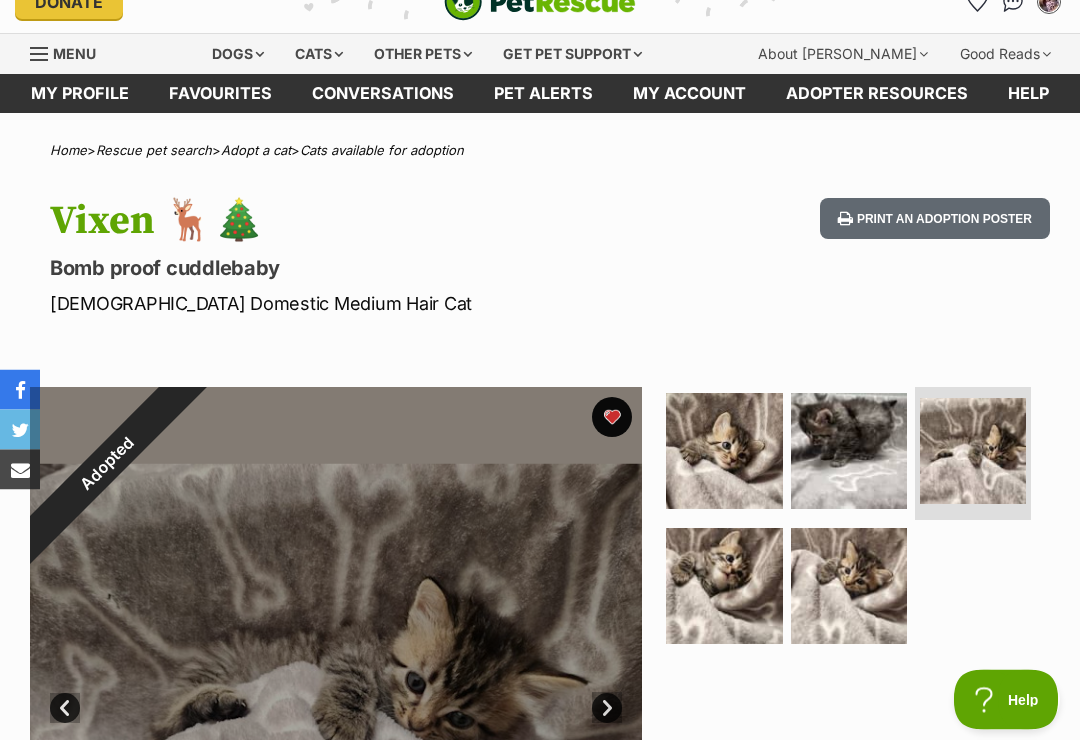 scroll, scrollTop: 0, scrollLeft: 0, axis: both 